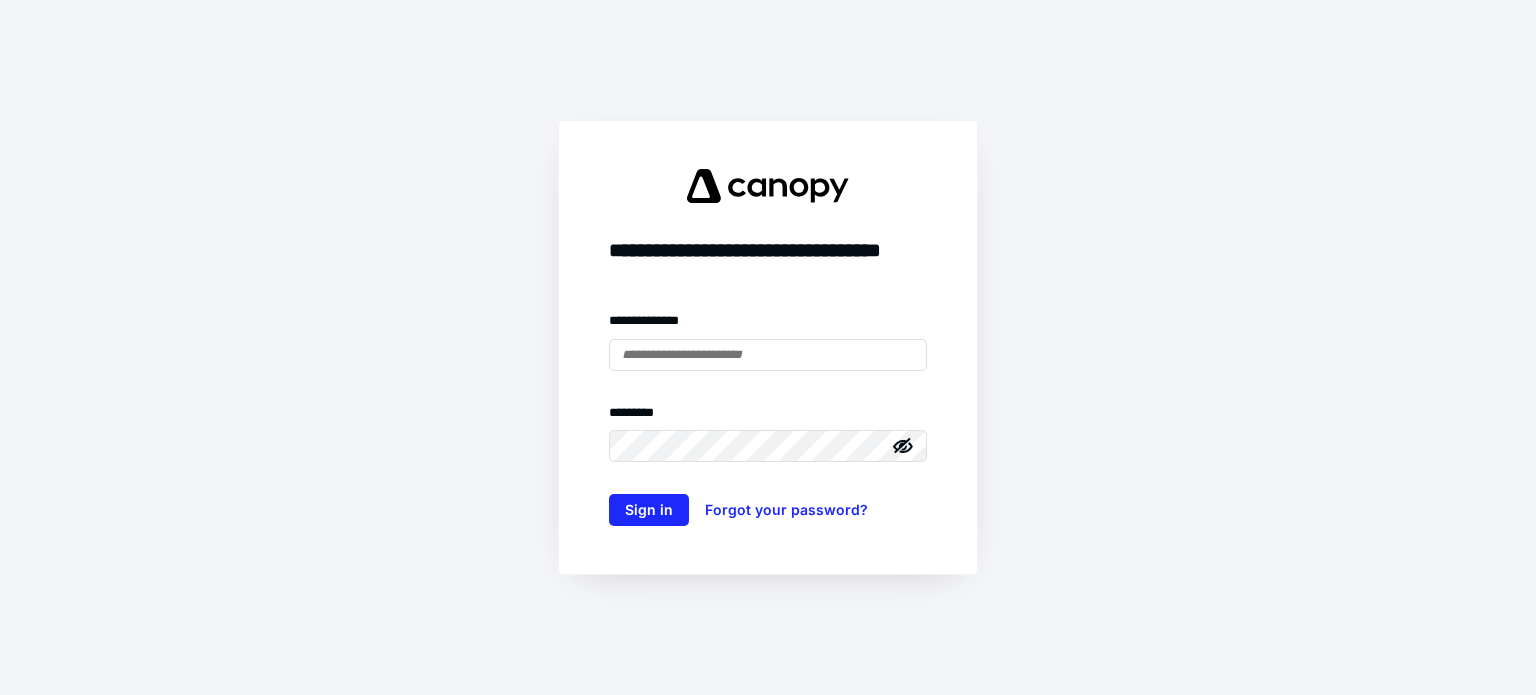 scroll, scrollTop: 0, scrollLeft: 0, axis: both 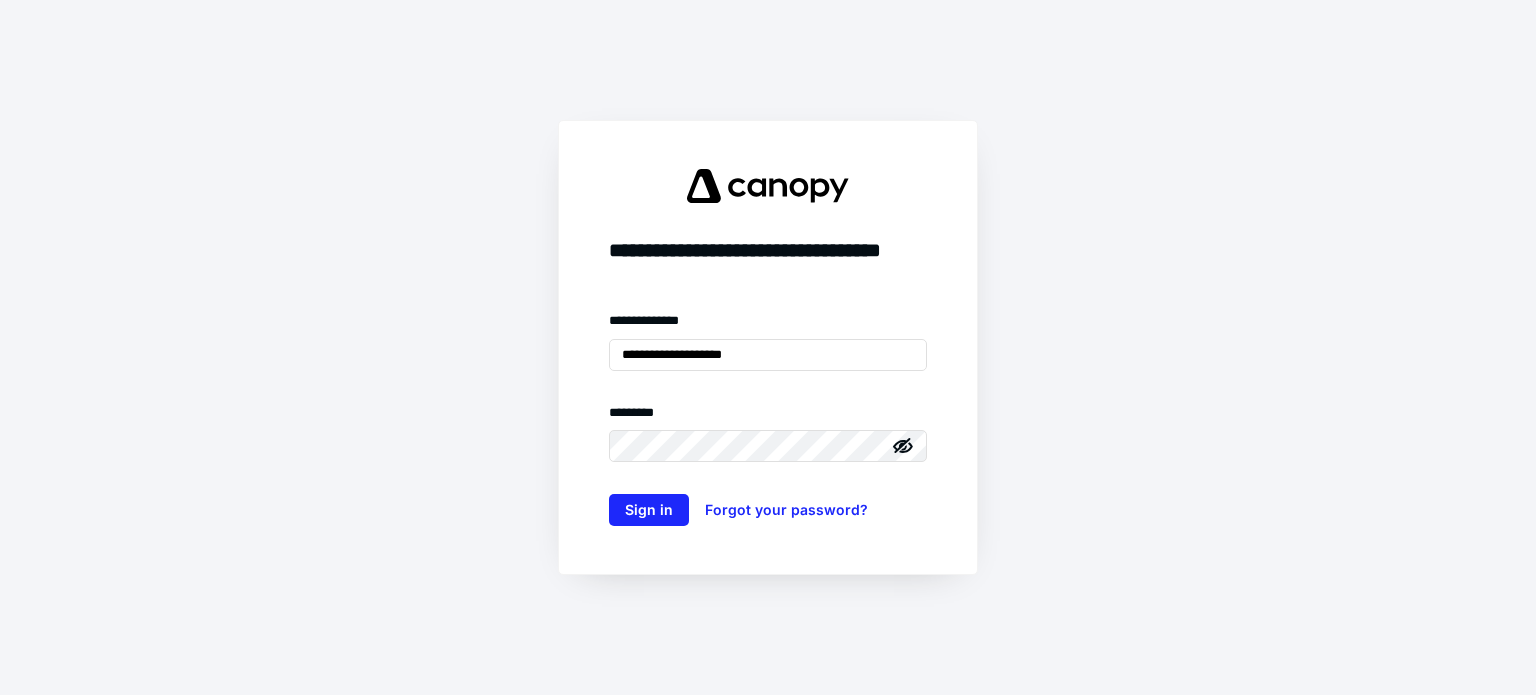 click on "**********" at bounding box center [768, 347] 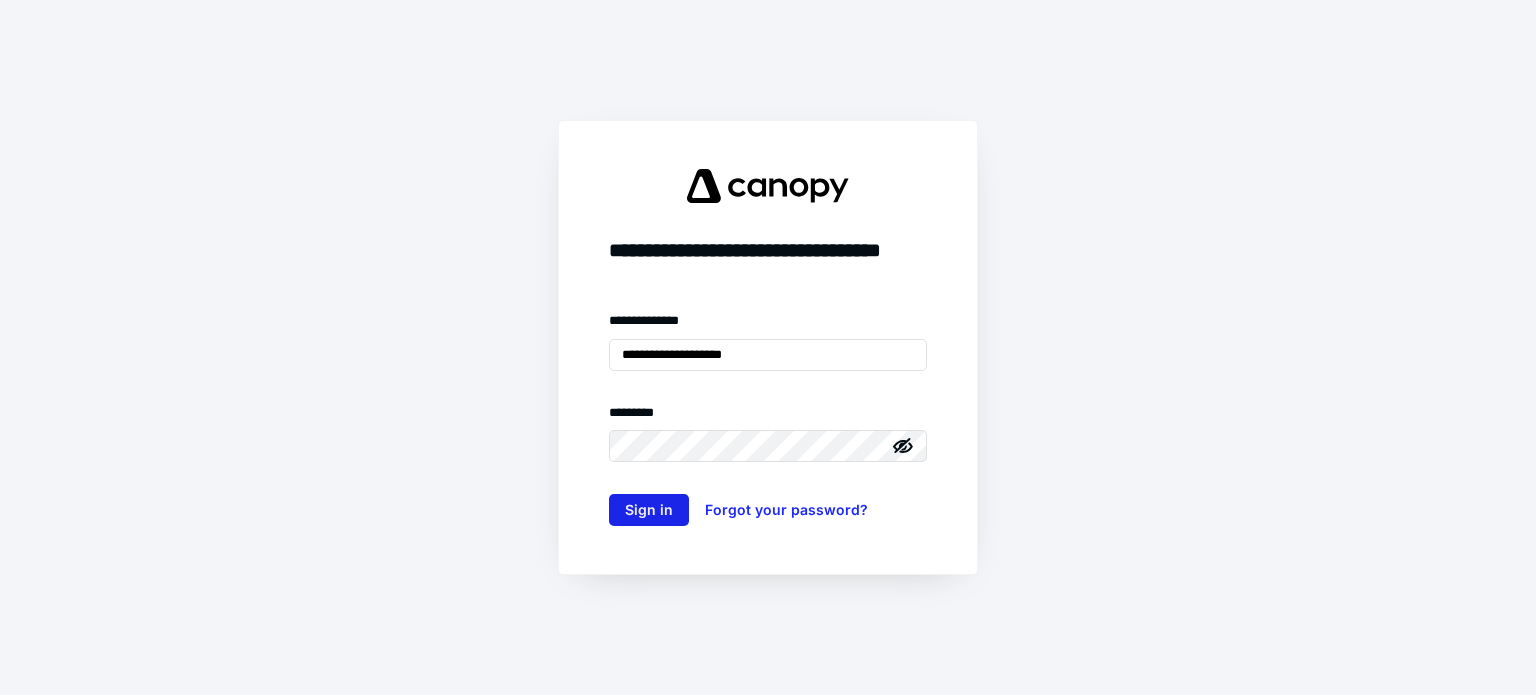 click on "Sign in" at bounding box center [649, 510] 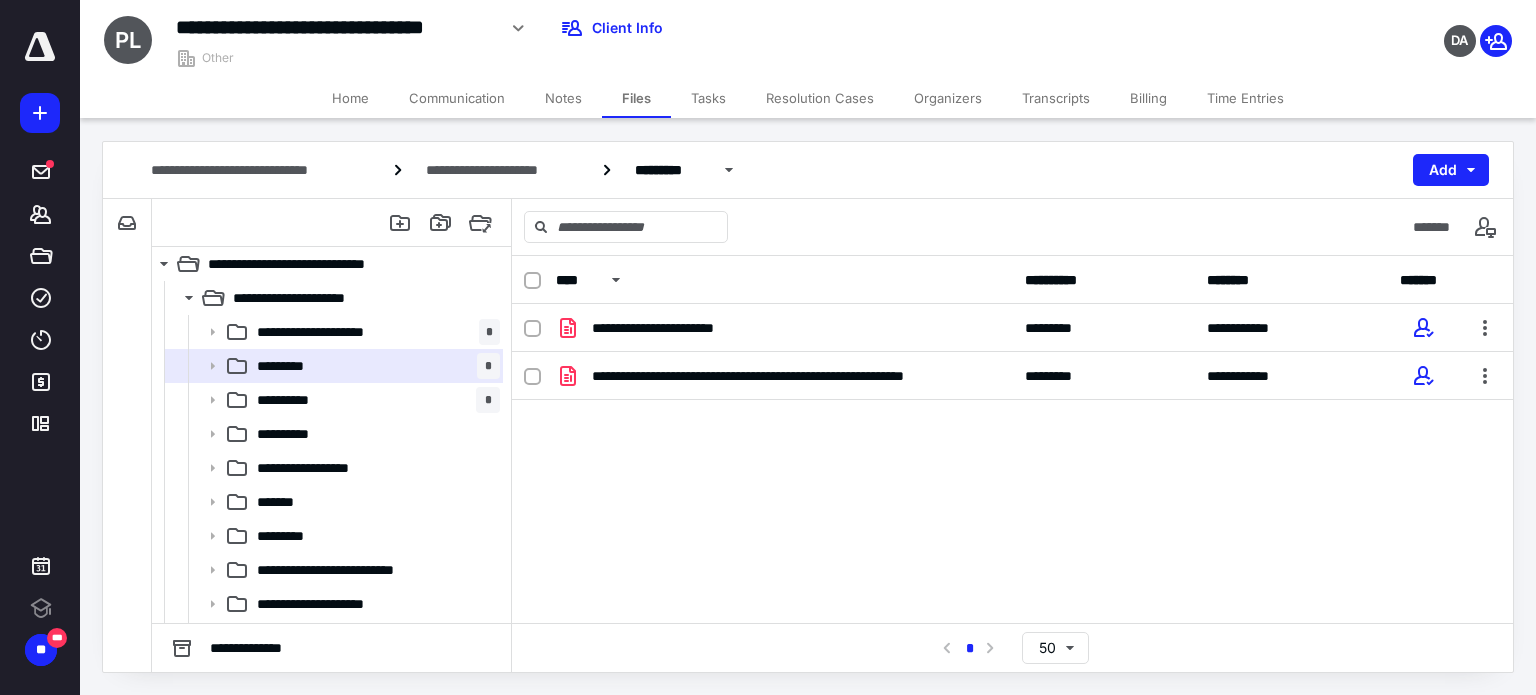 scroll, scrollTop: 0, scrollLeft: 0, axis: both 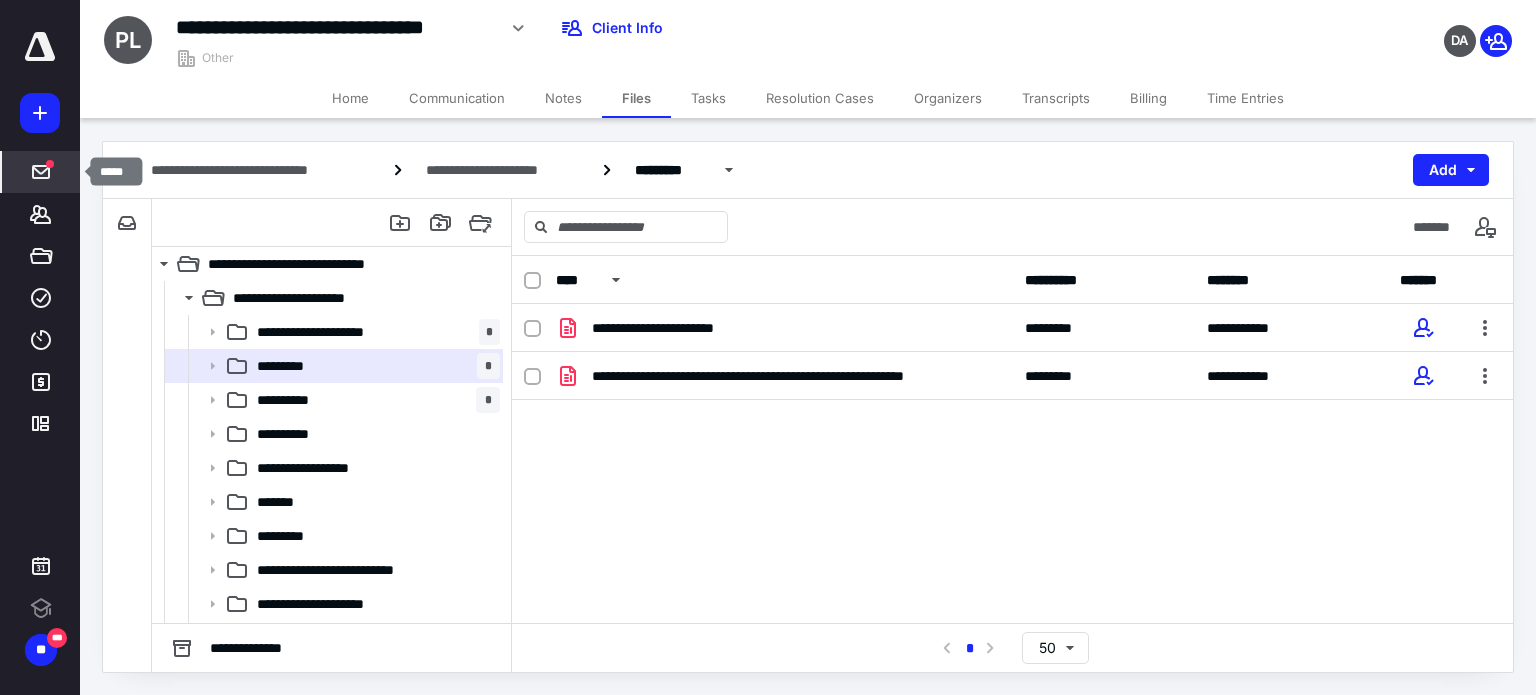 click 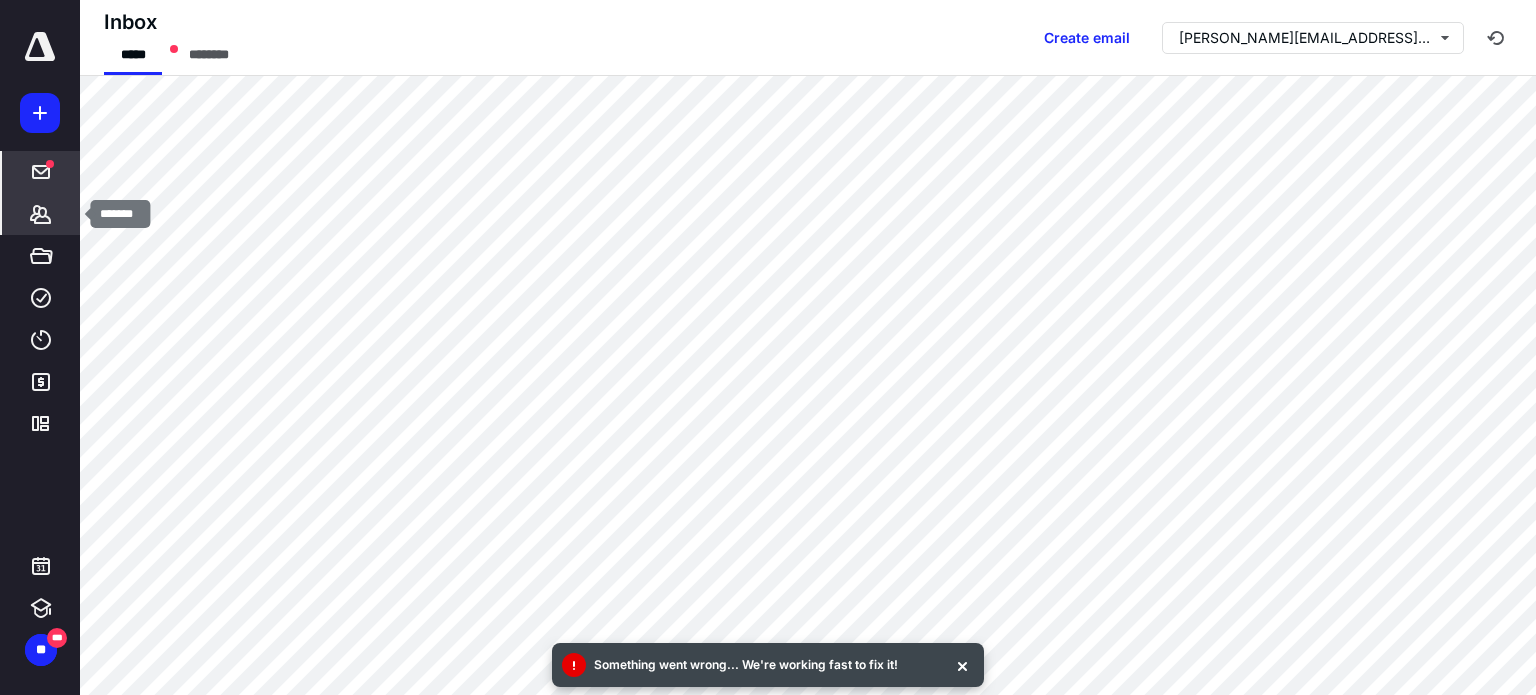 click 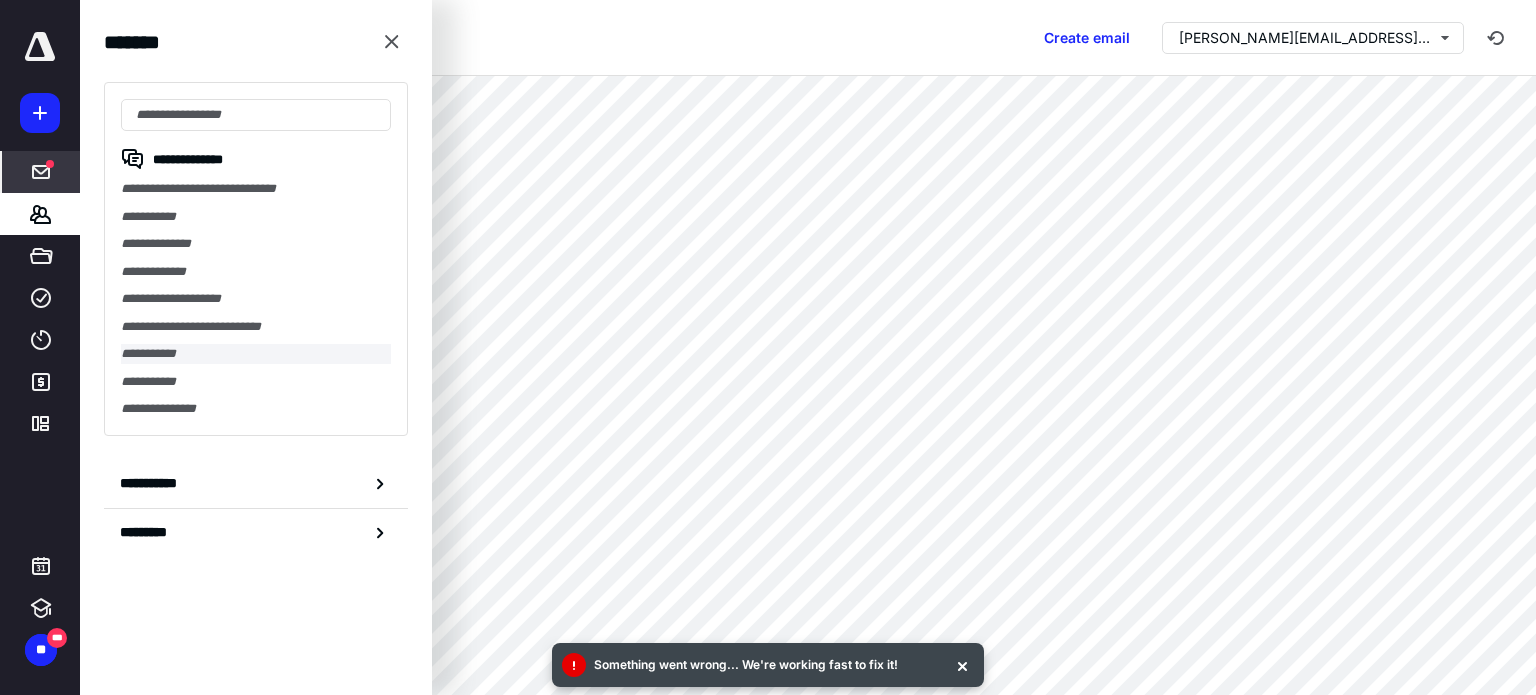 click on "**********" at bounding box center (256, 354) 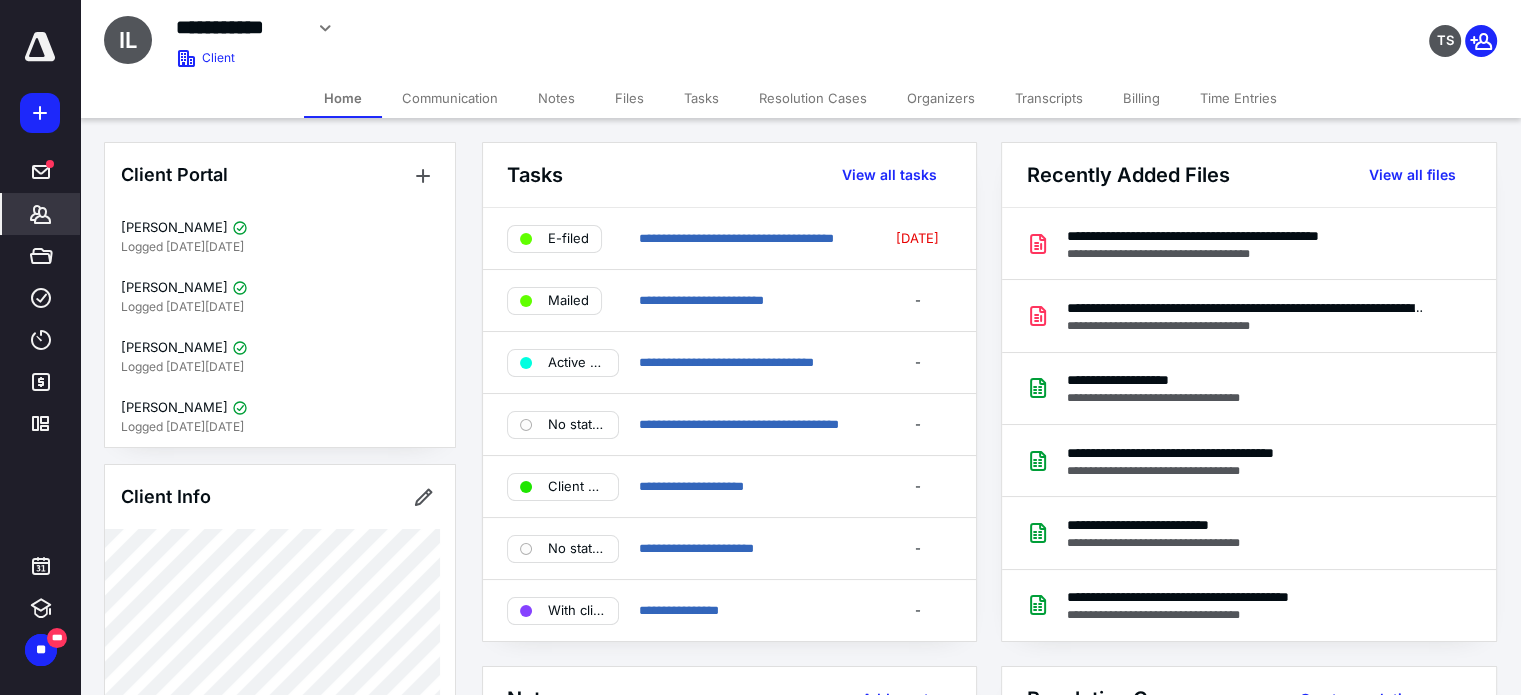 click on "Files" at bounding box center (629, 98) 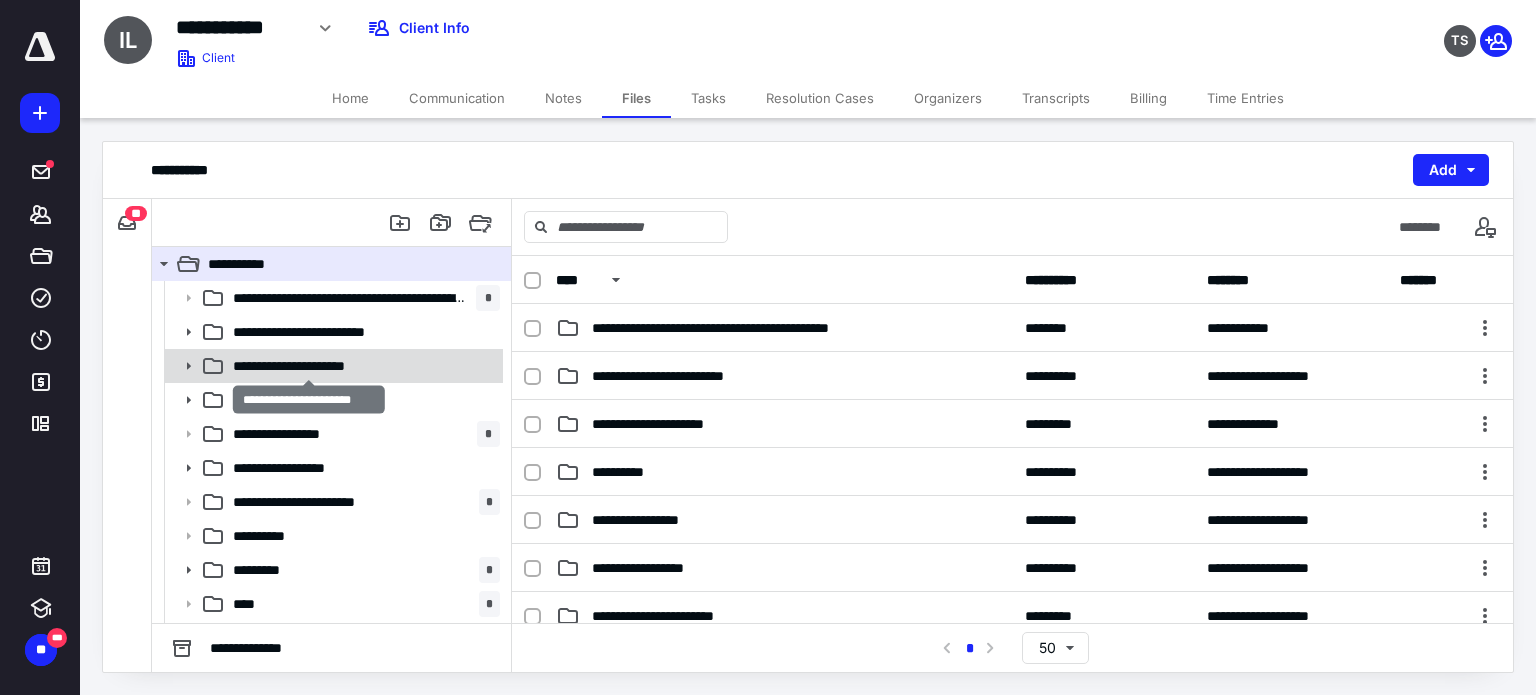 click on "**********" at bounding box center [309, 366] 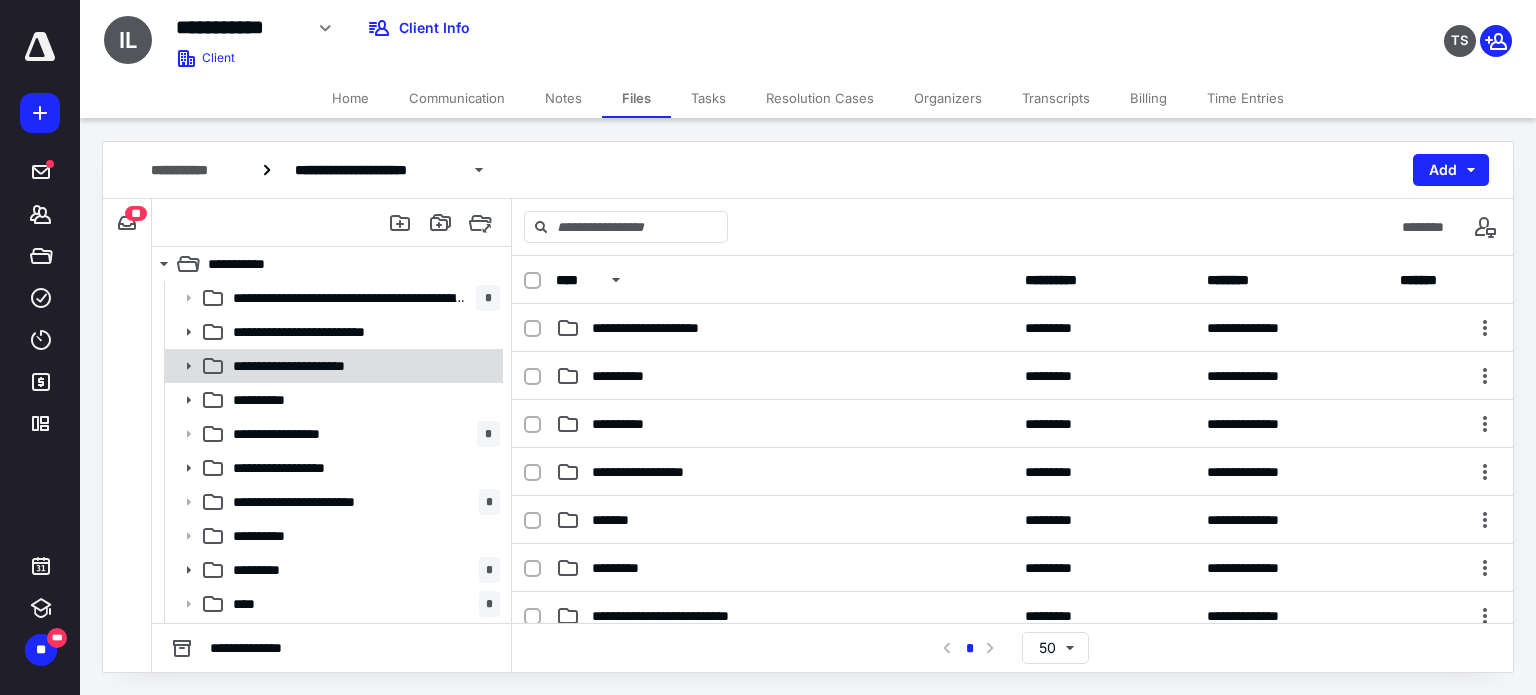 click 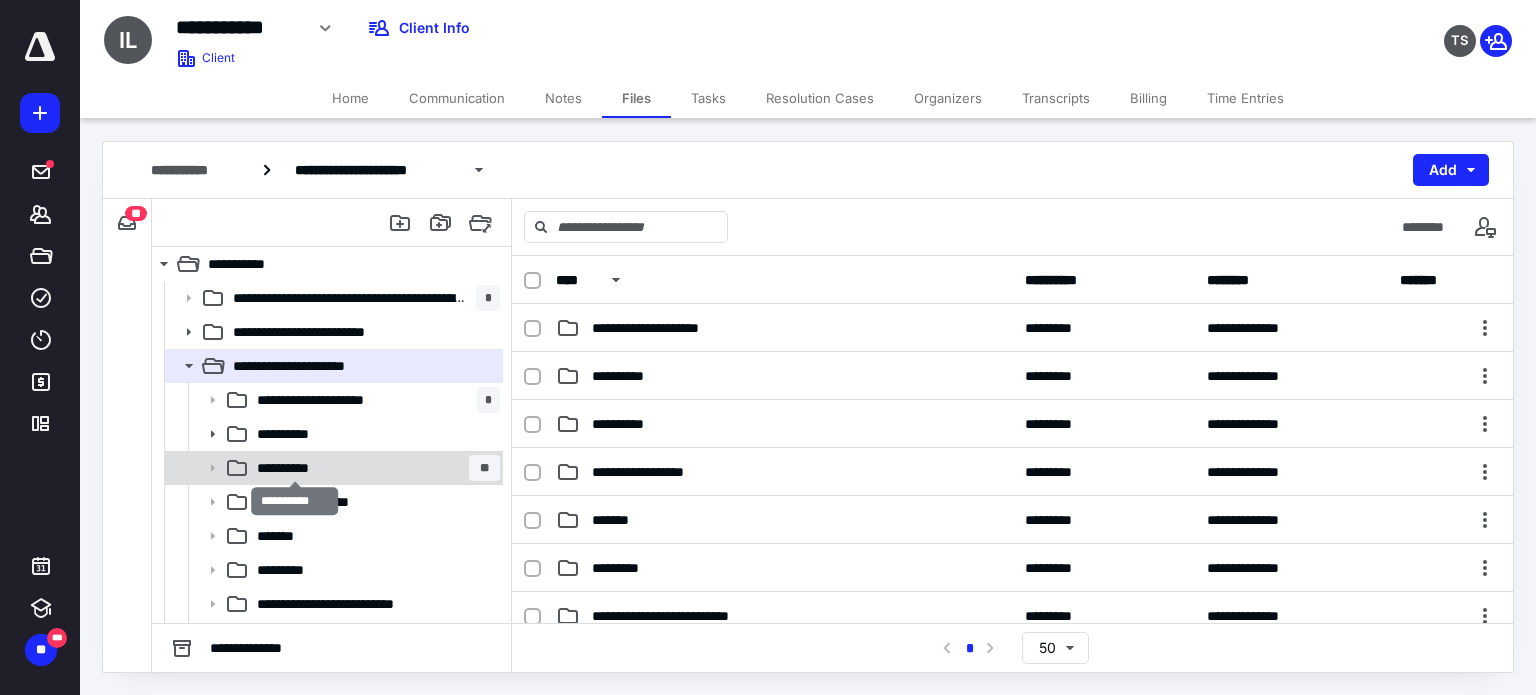 click on "**********" at bounding box center (295, 468) 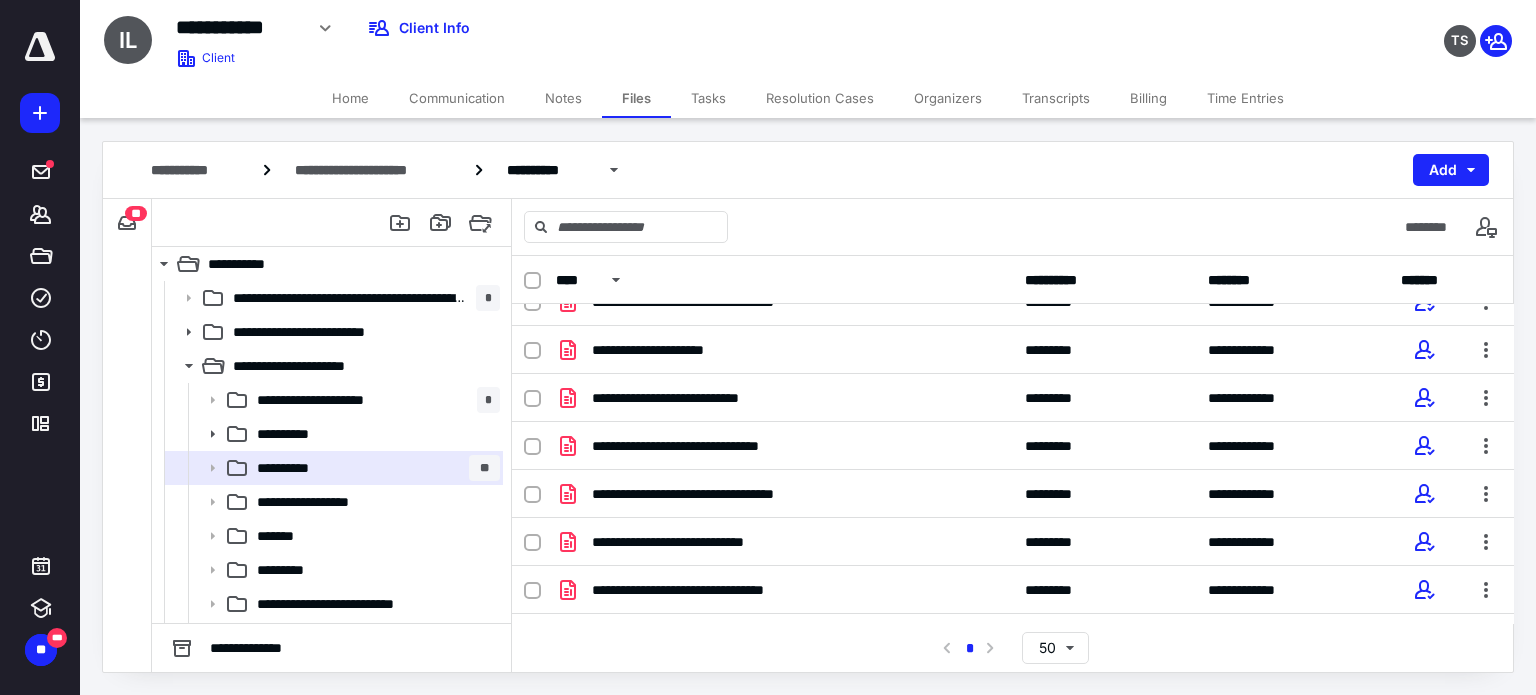 scroll, scrollTop: 1688, scrollLeft: 0, axis: vertical 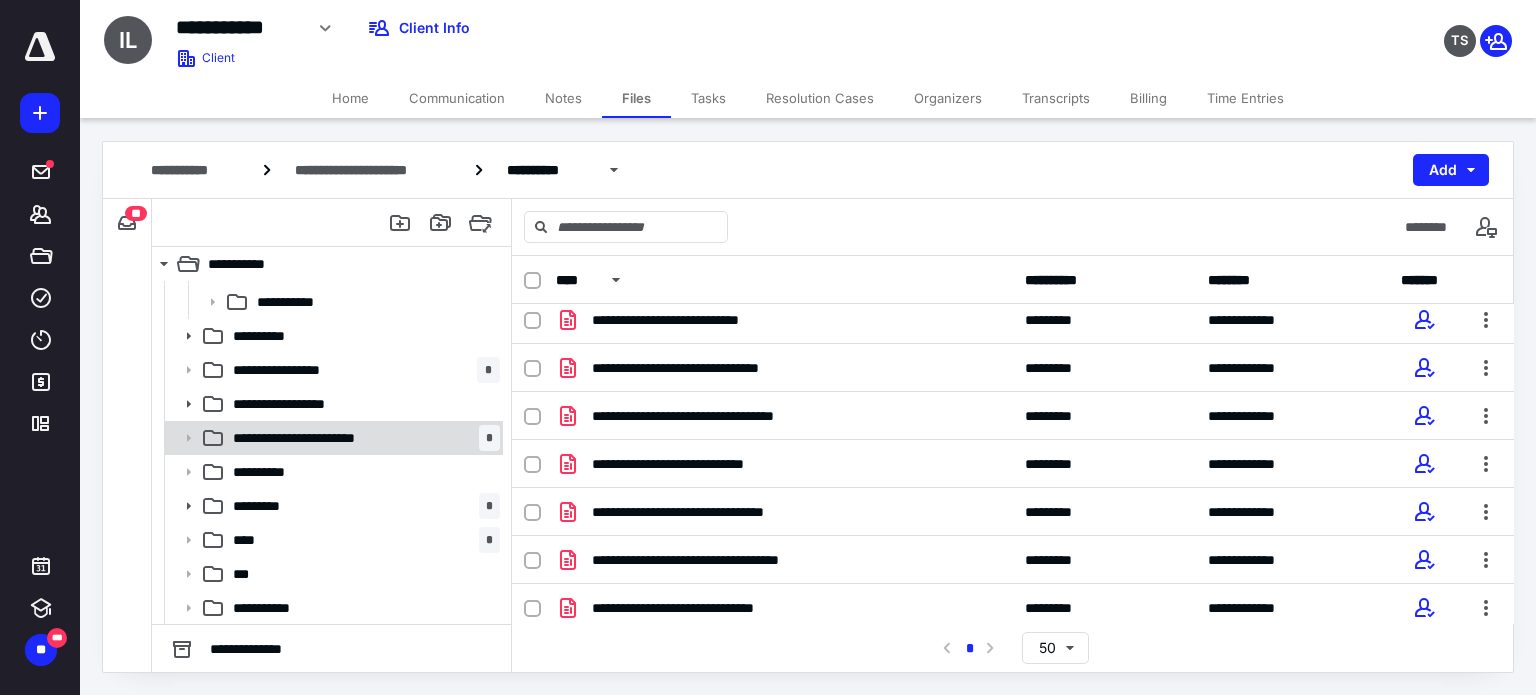 click on "**********" at bounding box center (318, 438) 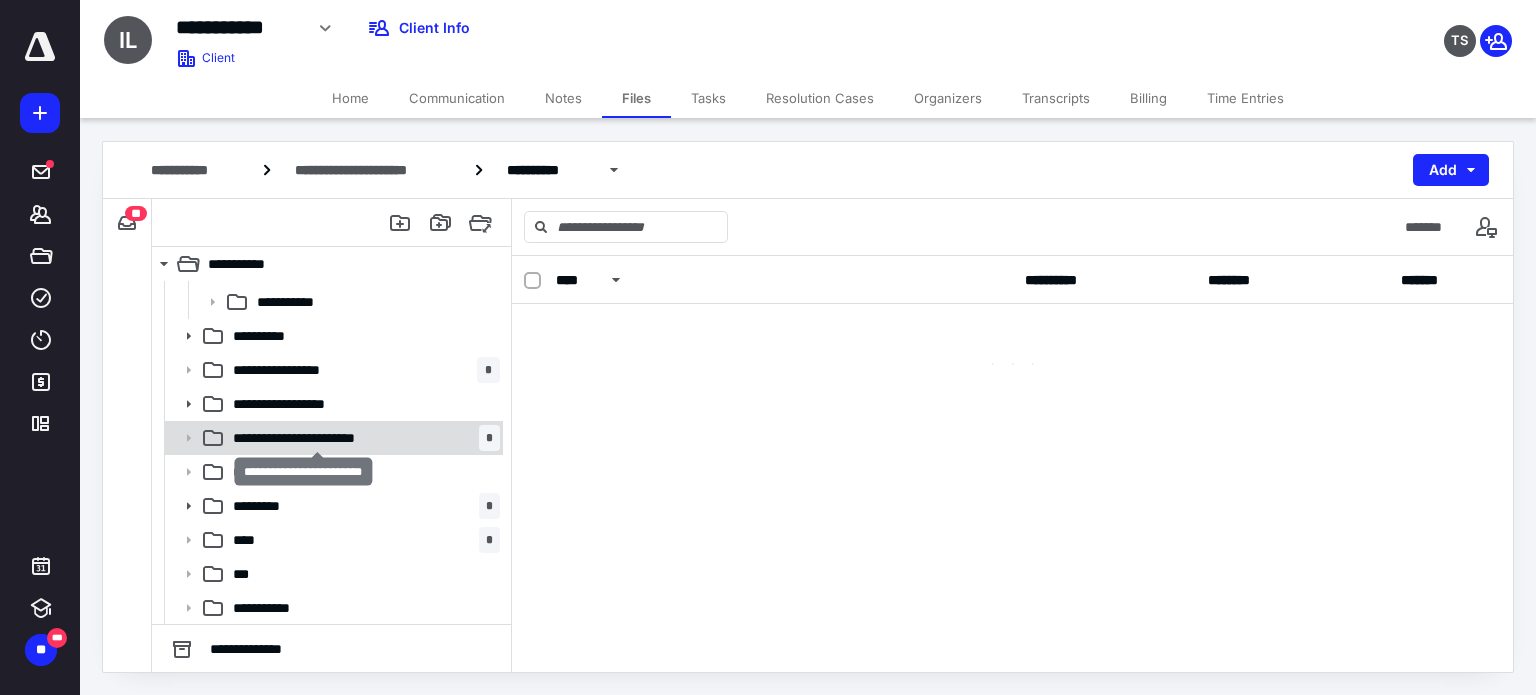 scroll, scrollTop: 0, scrollLeft: 0, axis: both 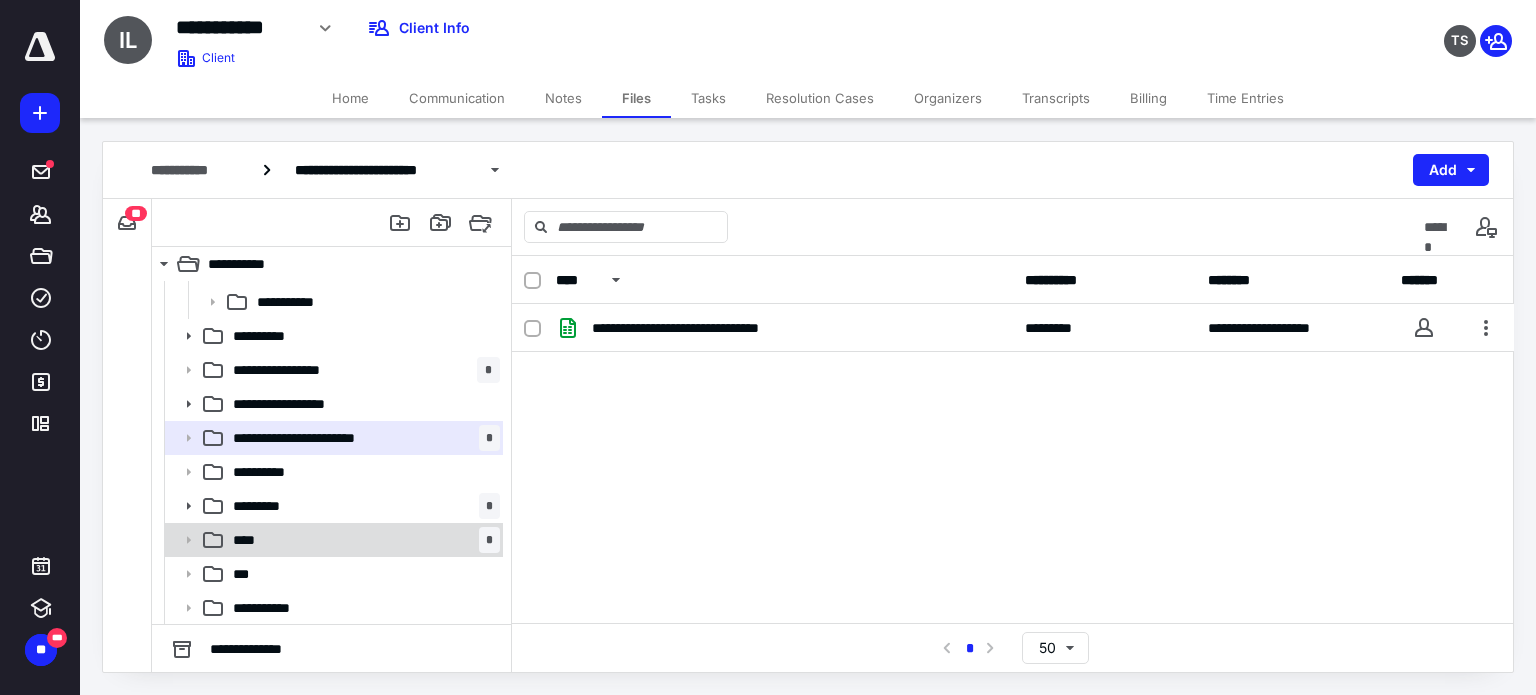 click on "**** *" at bounding box center (362, 540) 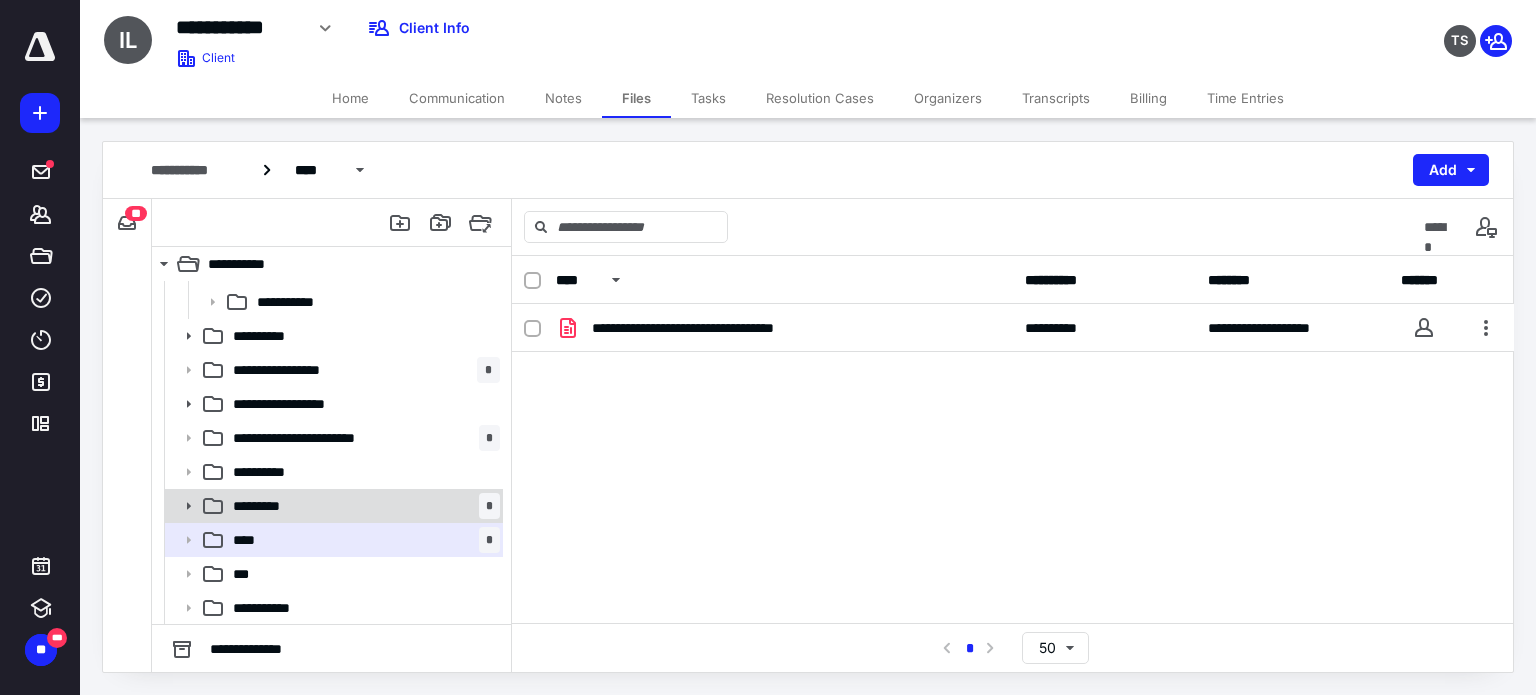 click on "********* *" at bounding box center (362, 506) 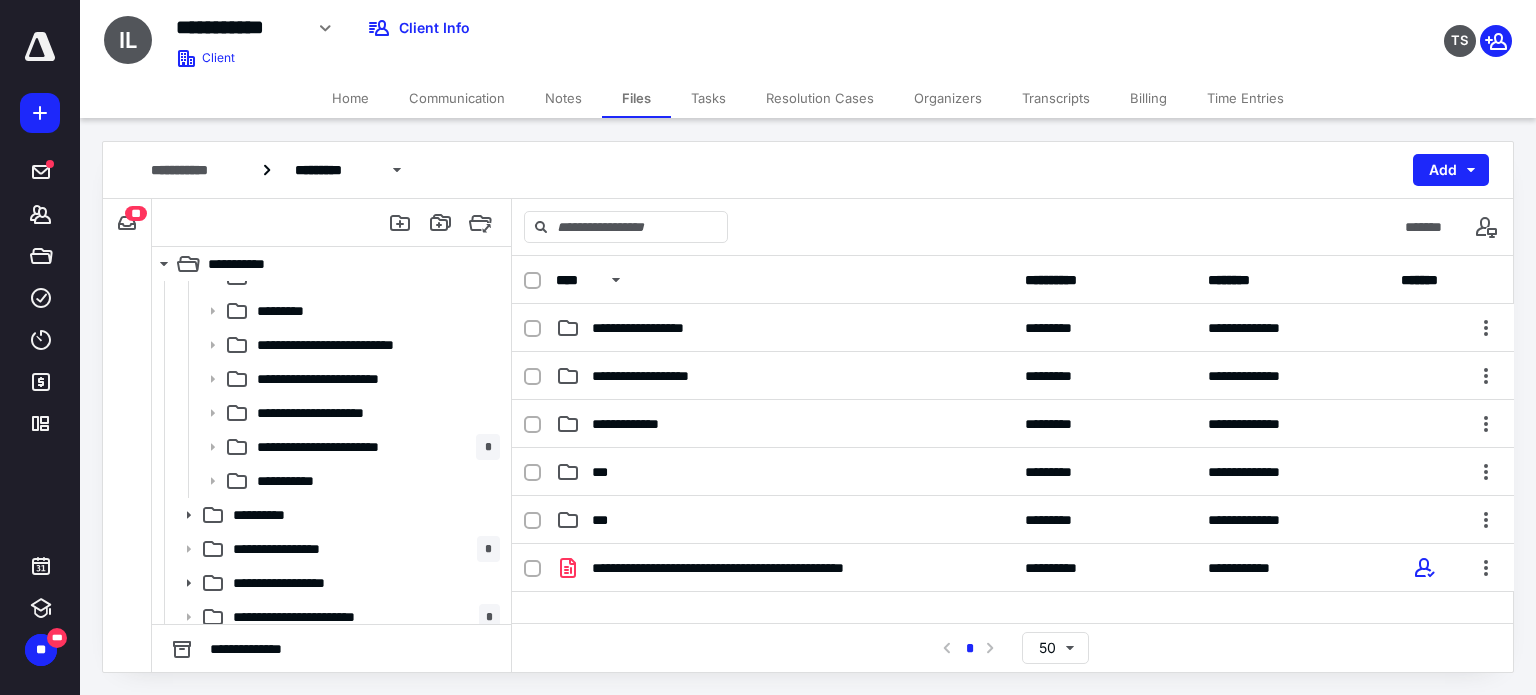 scroll, scrollTop: 255, scrollLeft: 0, axis: vertical 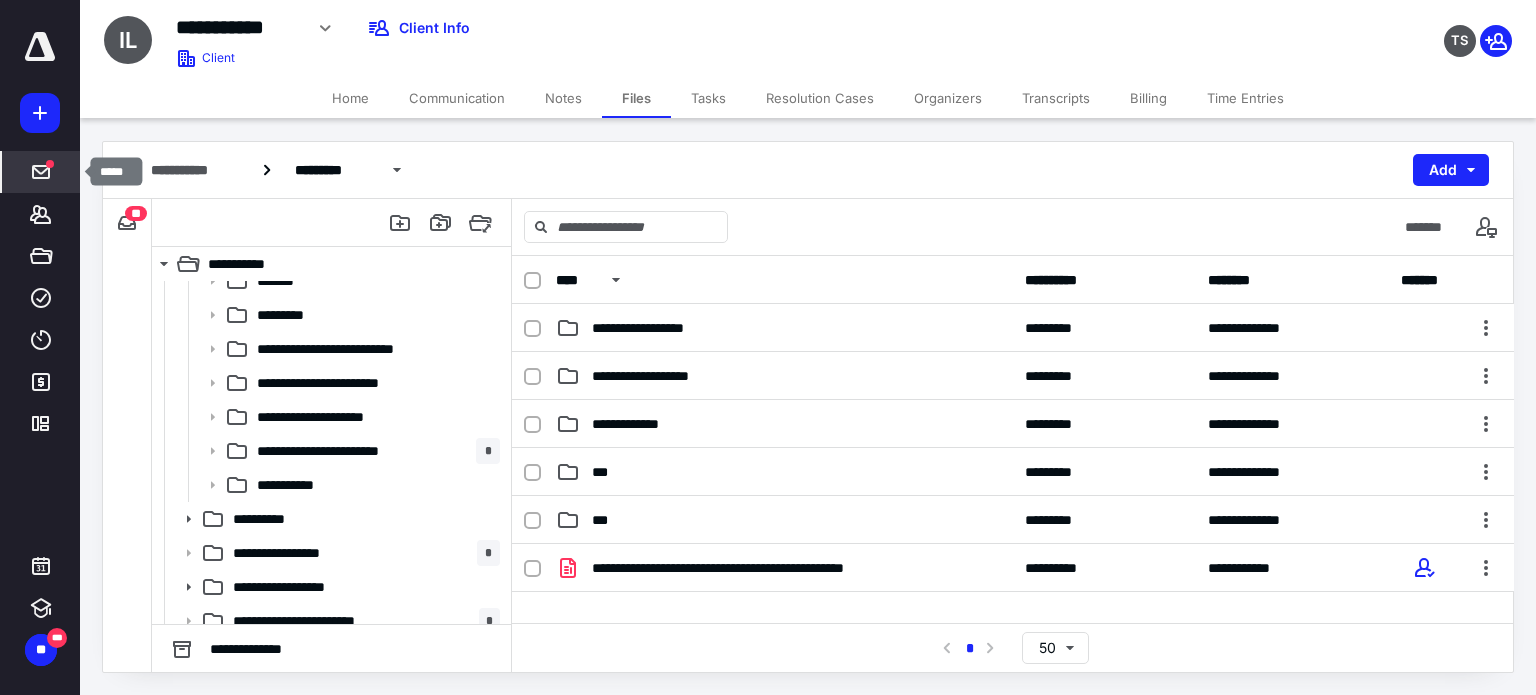 click 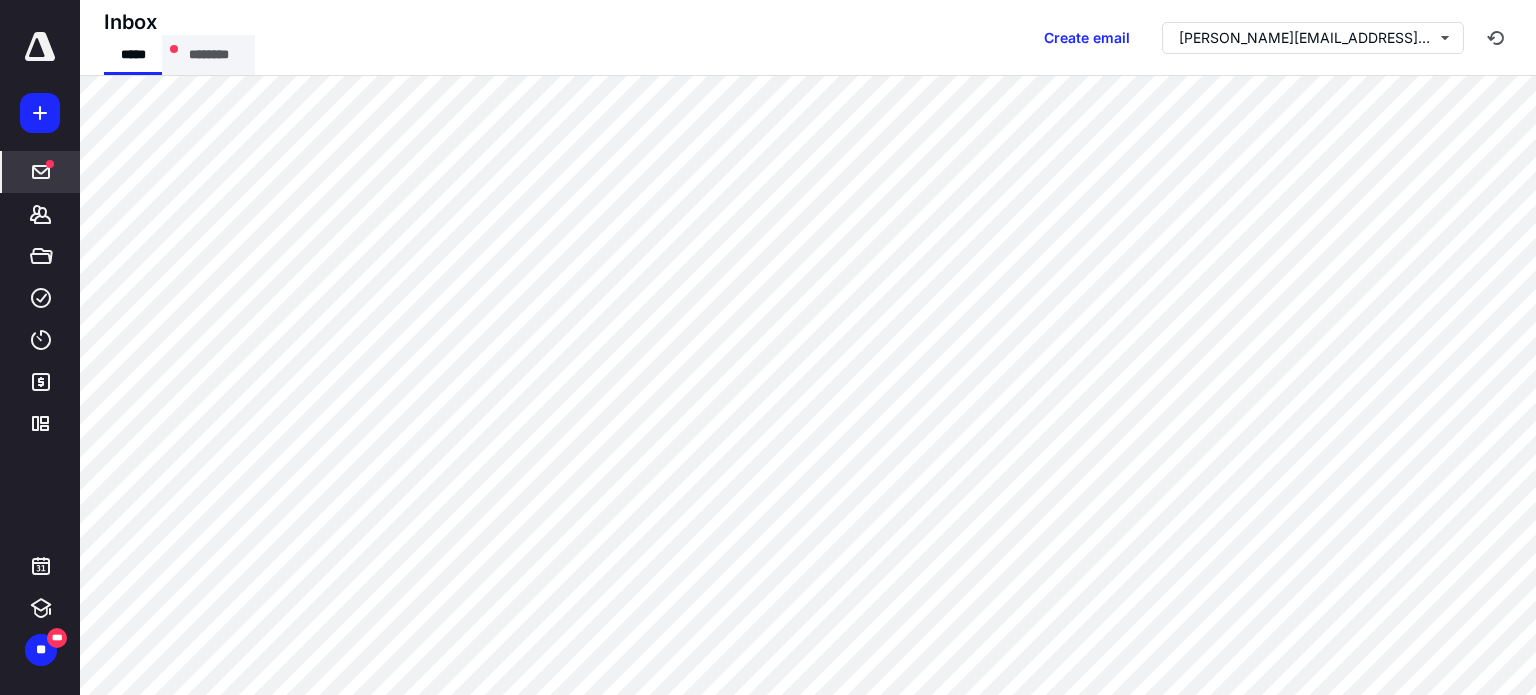 click on "********" at bounding box center (208, 55) 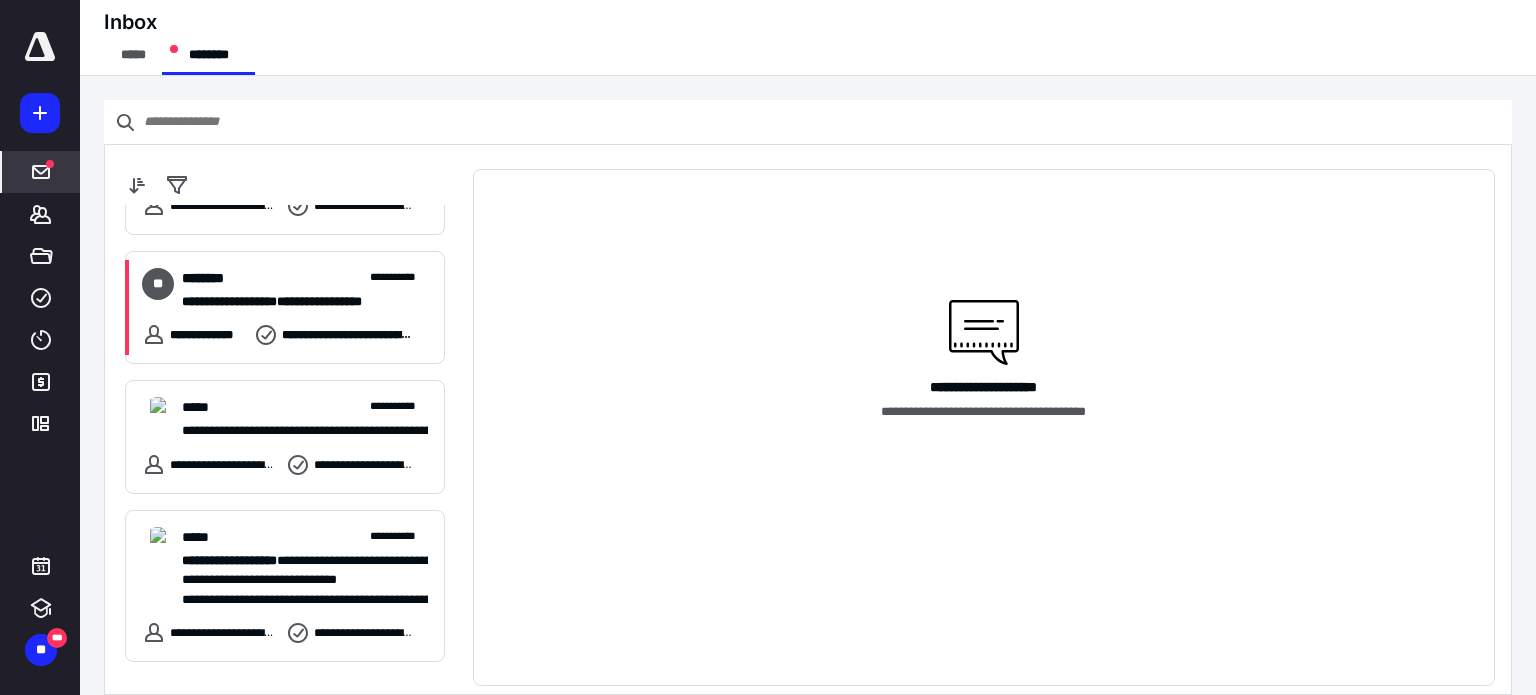 scroll, scrollTop: 0, scrollLeft: 0, axis: both 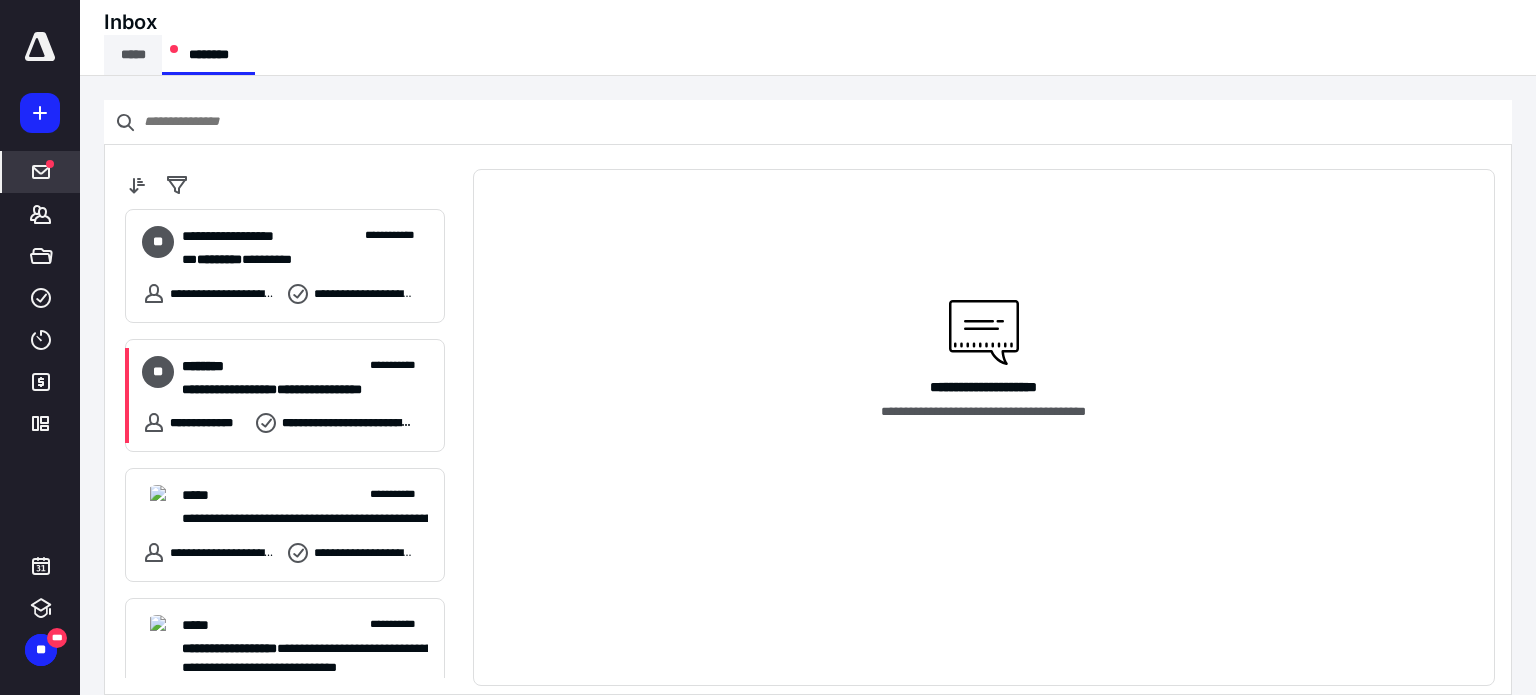 click on "*****" at bounding box center (133, 55) 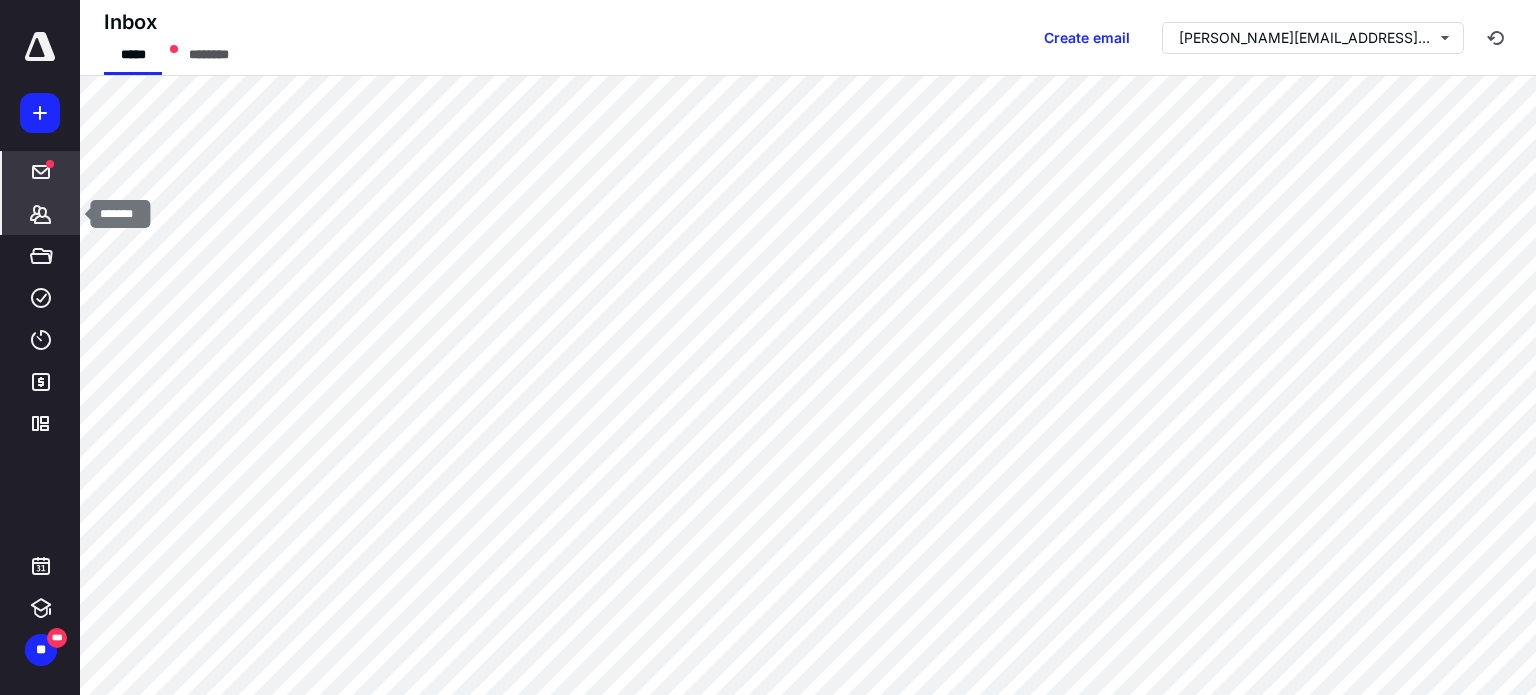 click 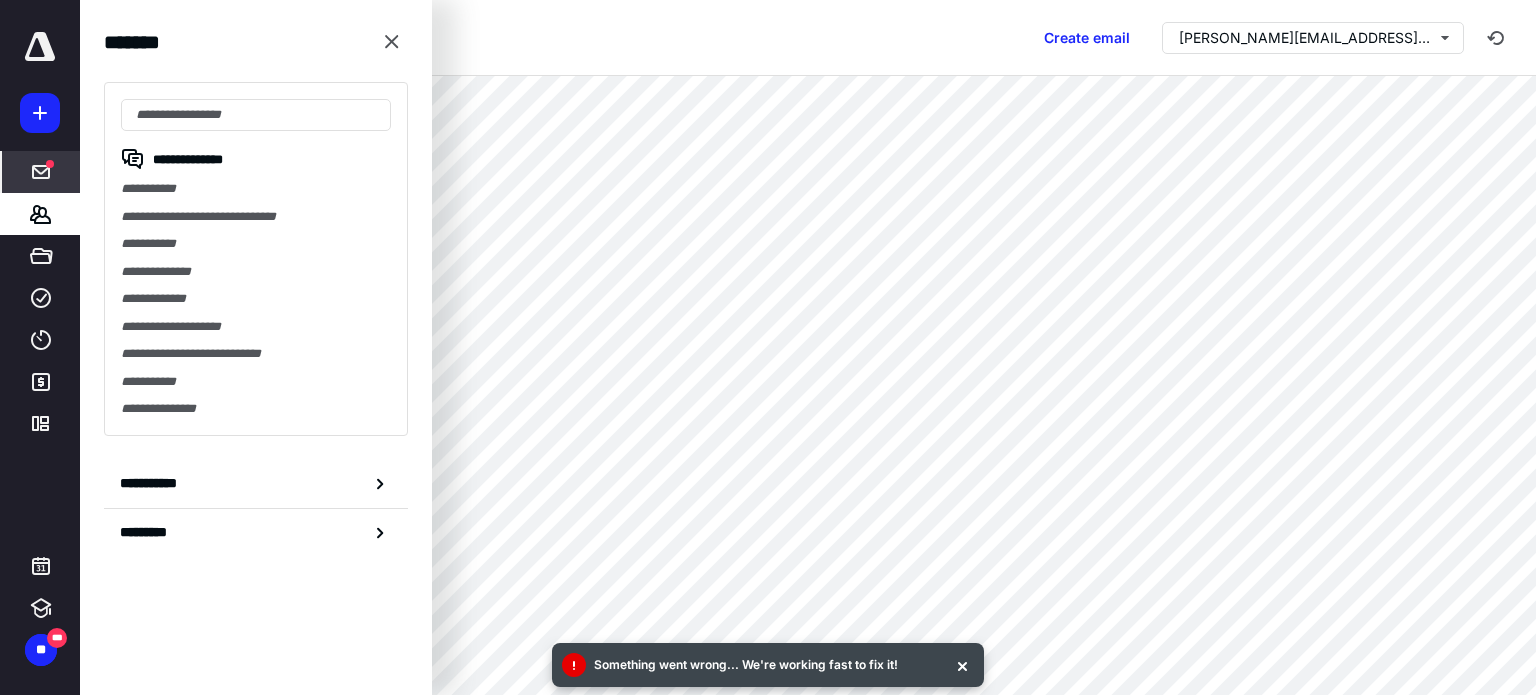click on "Inbox ***** ******** Create email [PERSON_NAME][EMAIL_ADDRESS][PERSON_NAME][DOMAIN_NAME]" at bounding box center [808, 38] 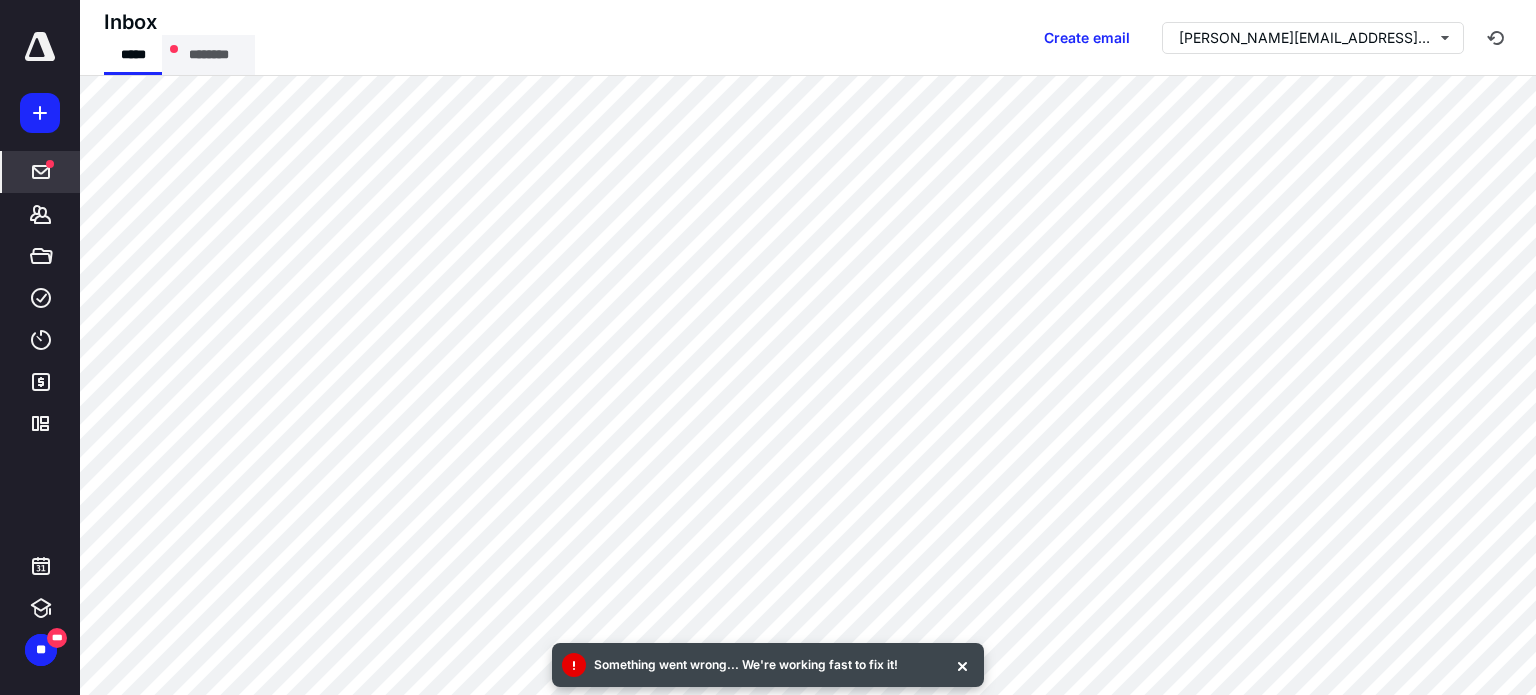 click on "********" at bounding box center (208, 55) 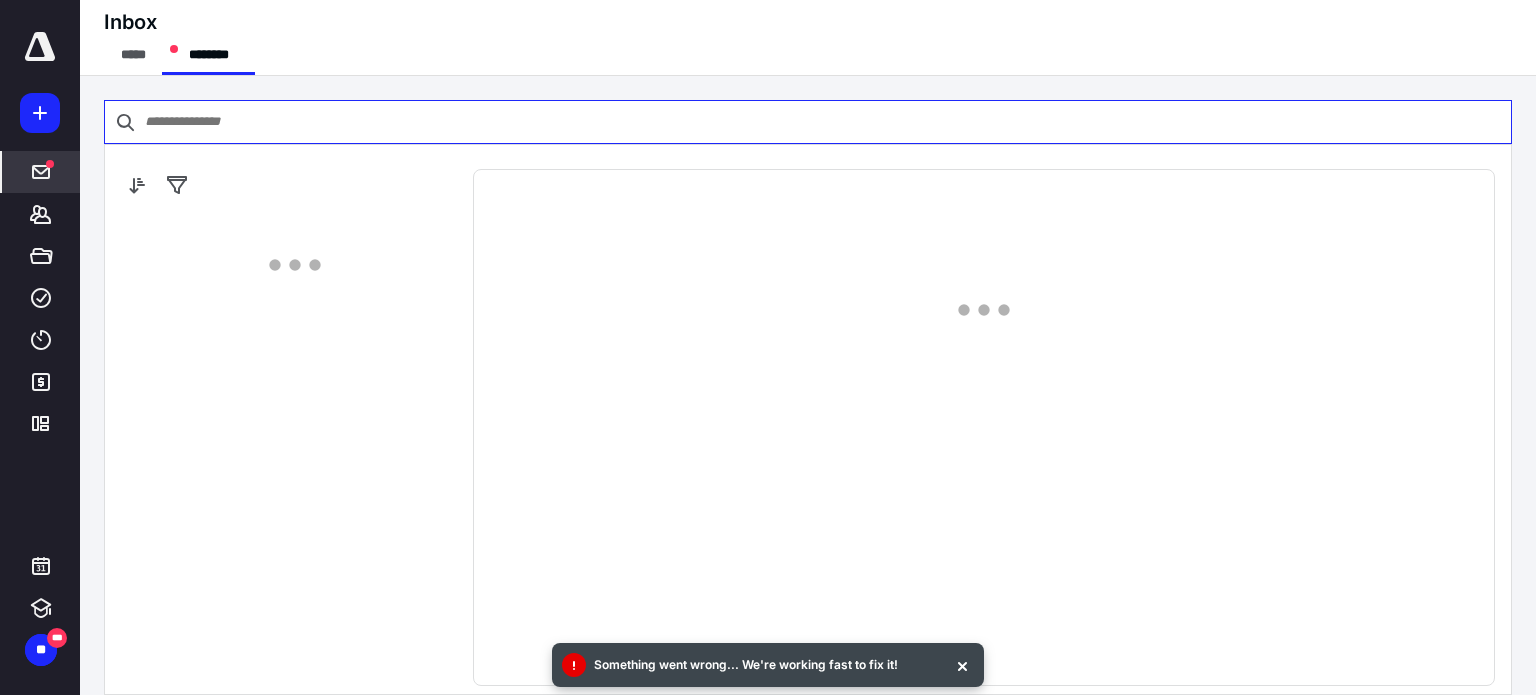 click at bounding box center (808, 122) 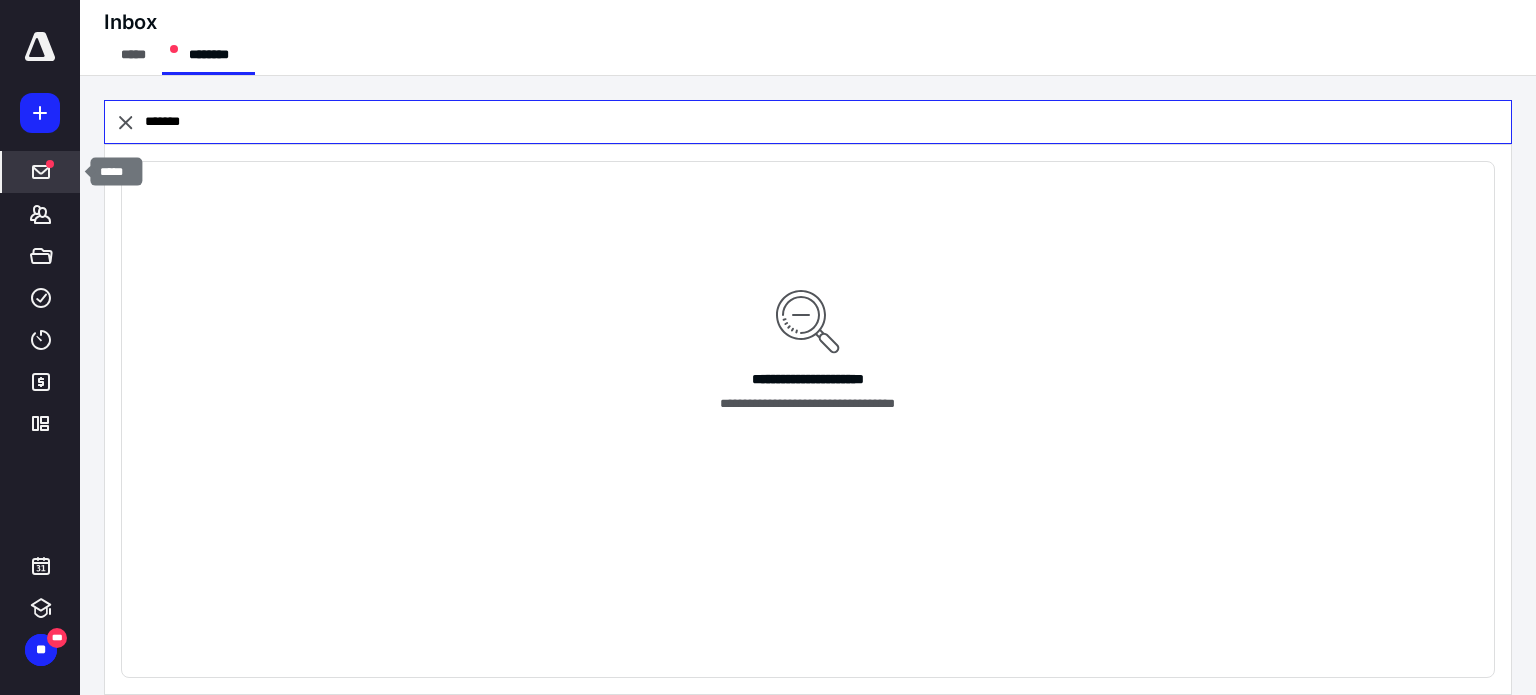 type on "*******" 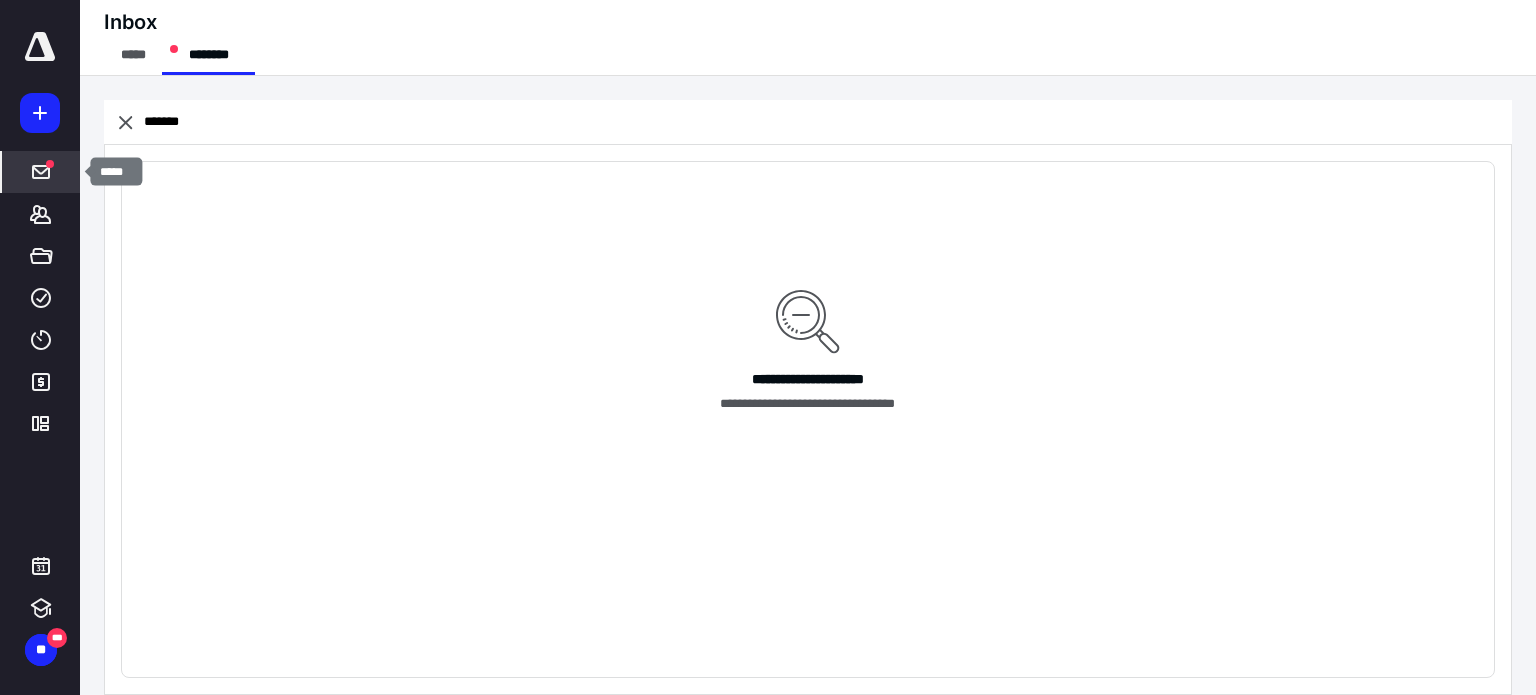 click at bounding box center (50, 164) 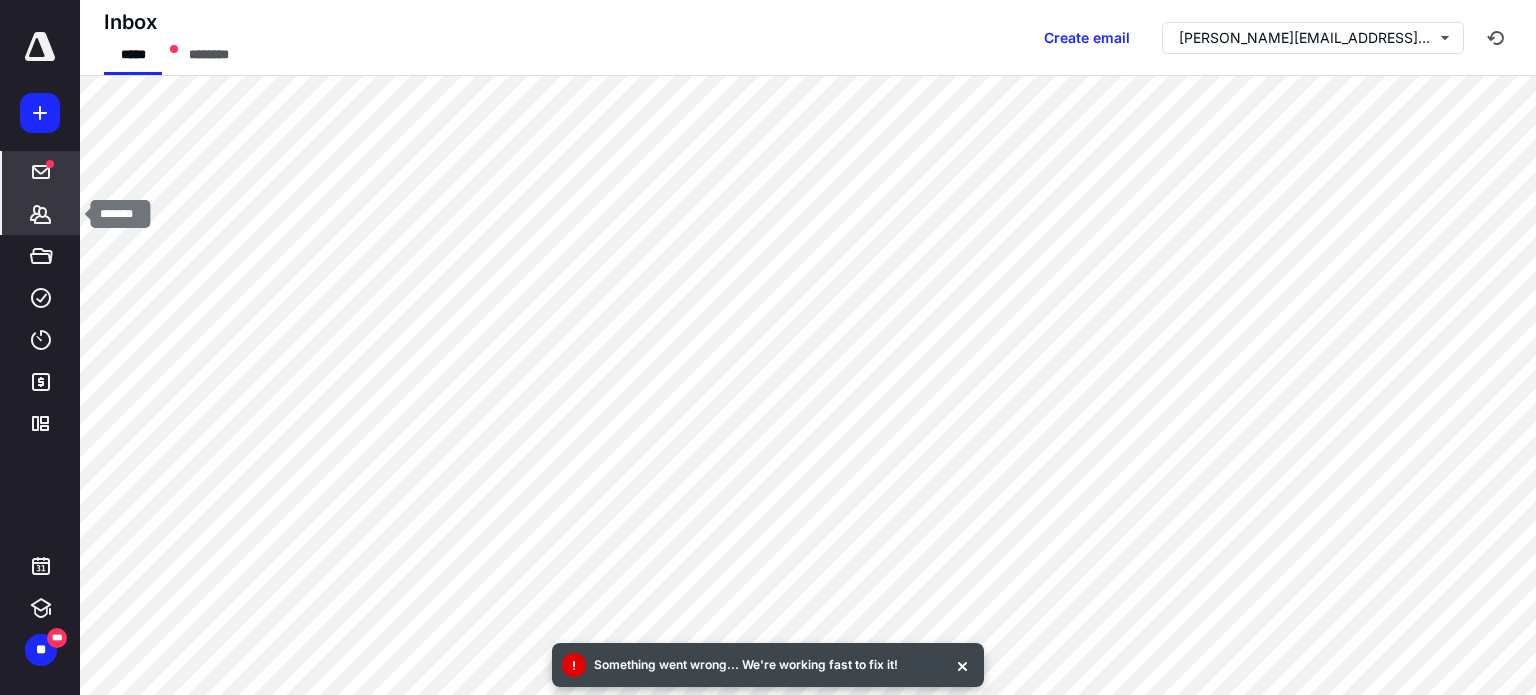 click 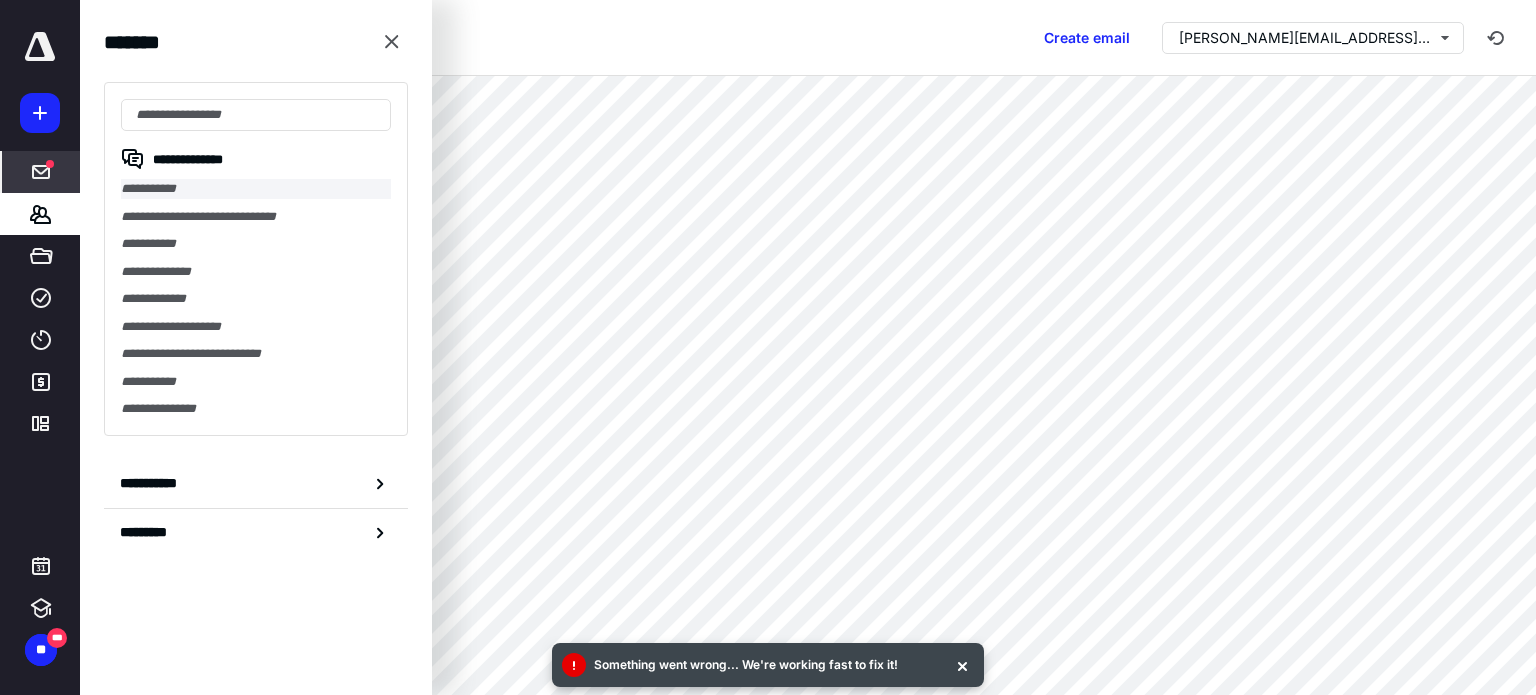 click on "**********" at bounding box center (256, 189) 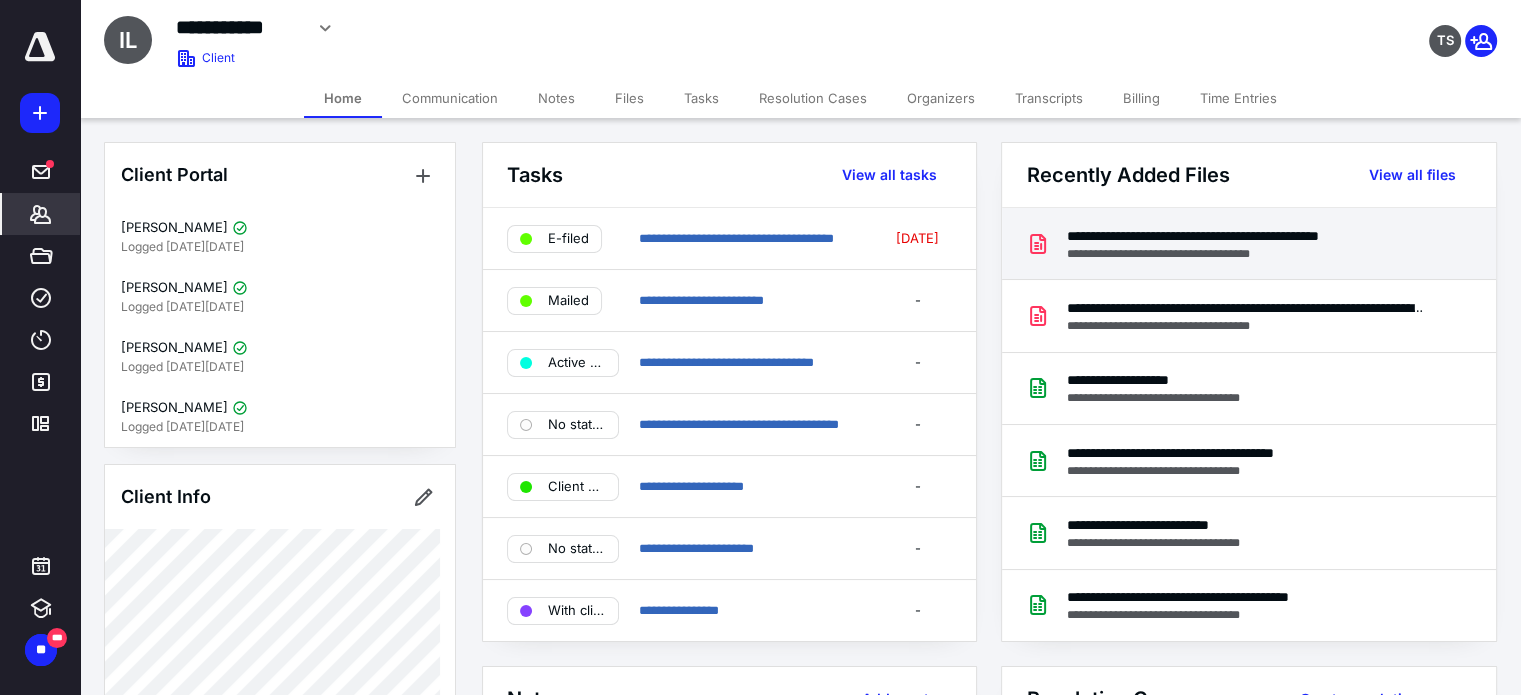 click on "**********" at bounding box center [1244, 236] 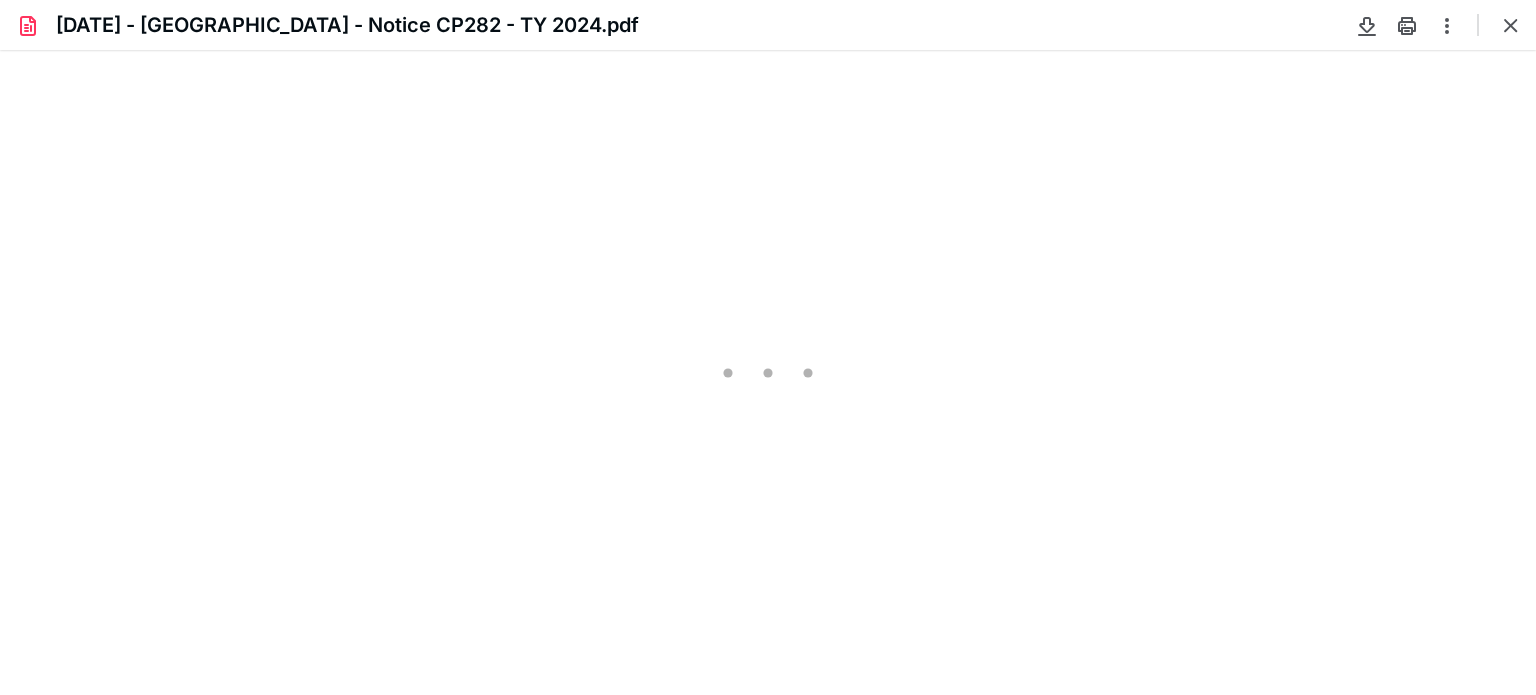 scroll, scrollTop: 0, scrollLeft: 0, axis: both 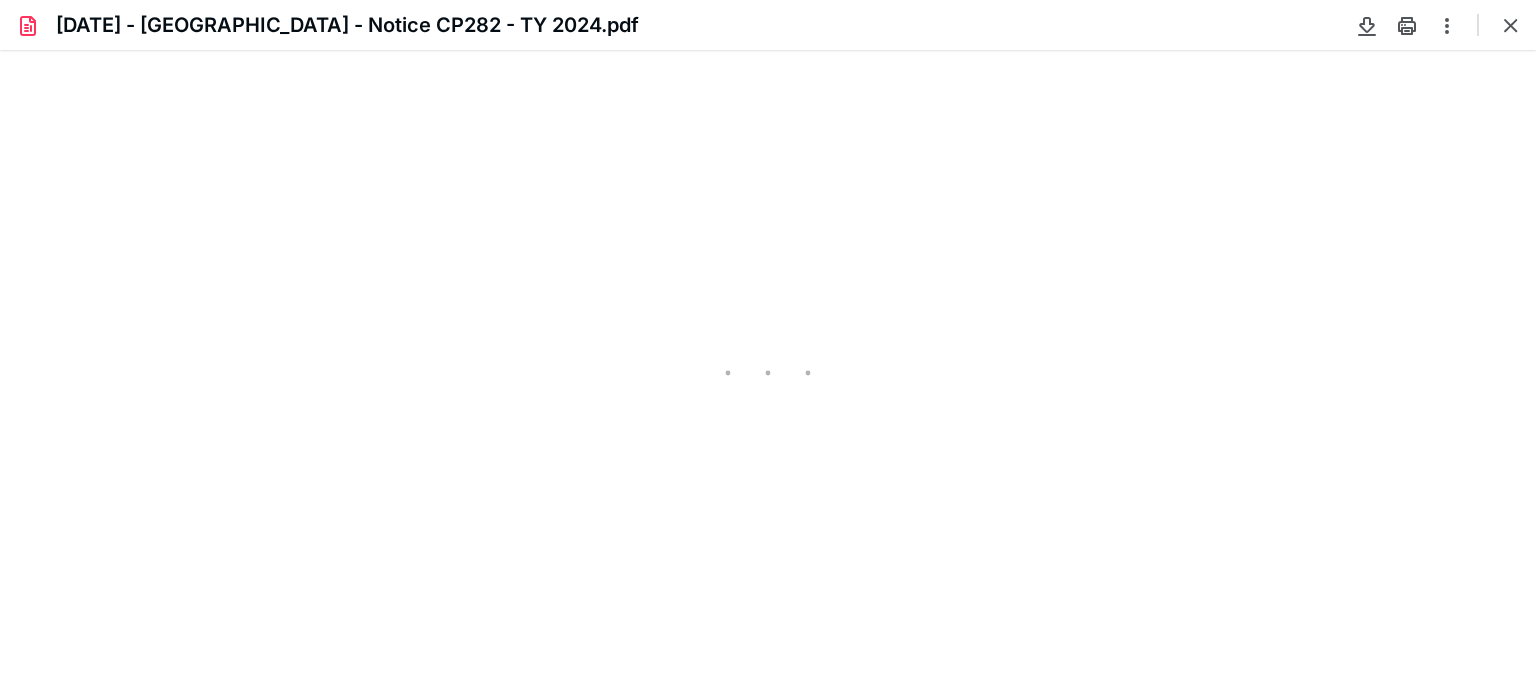 type on "75" 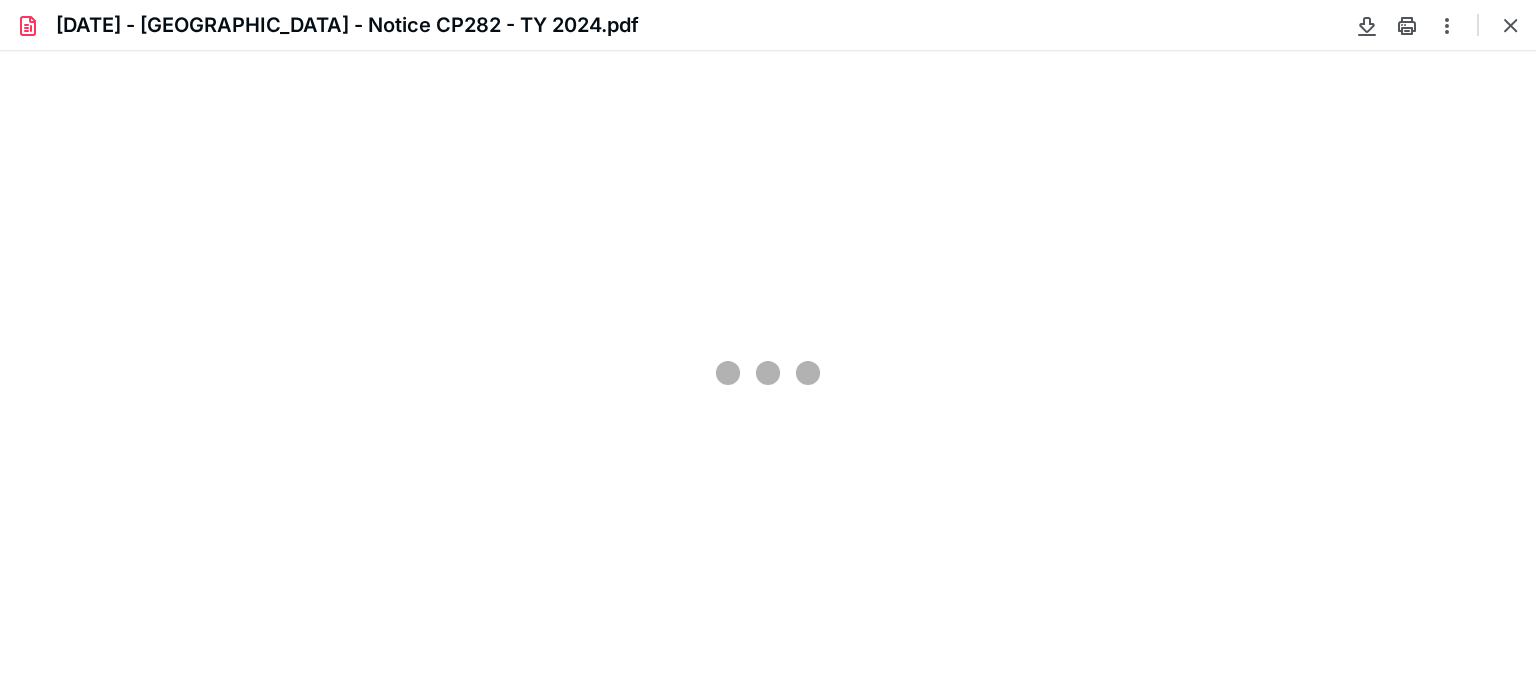 scroll, scrollTop: 39, scrollLeft: 0, axis: vertical 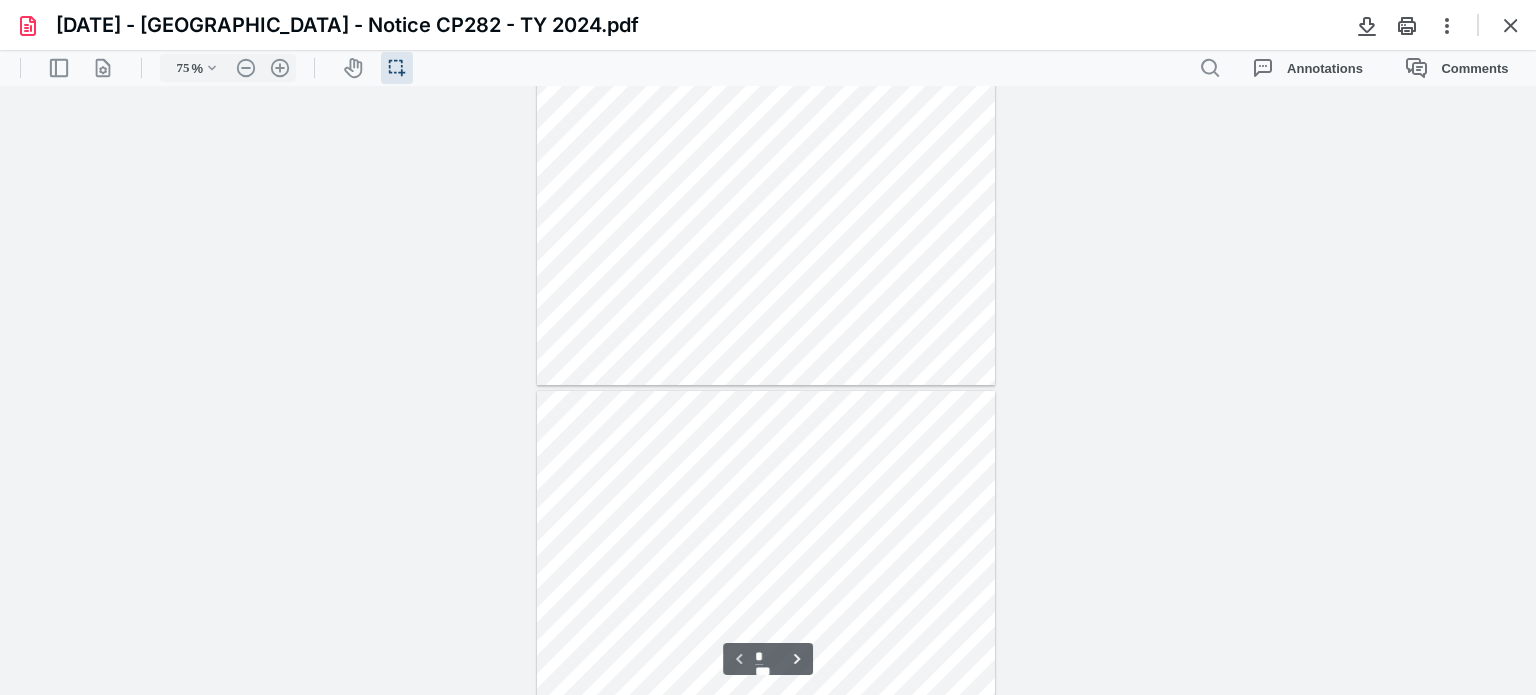 type on "*" 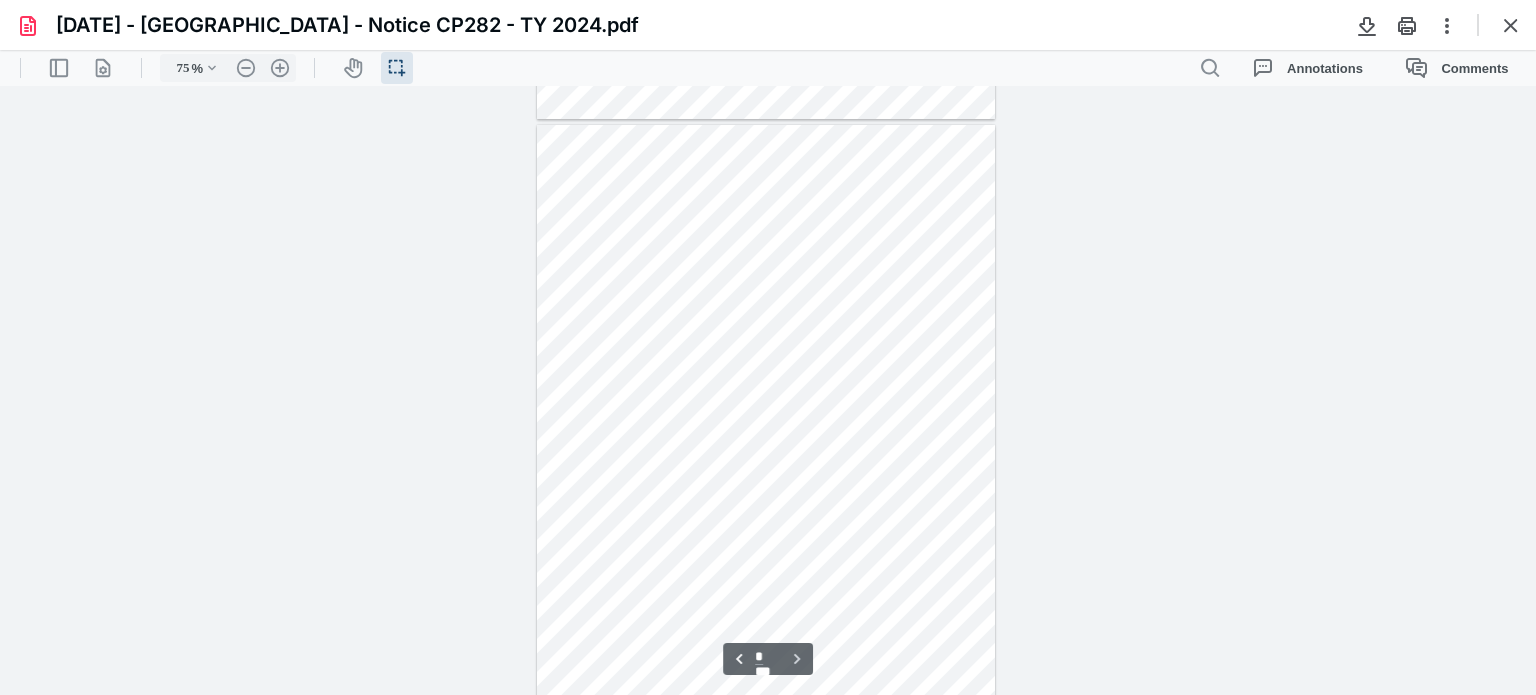 scroll, scrollTop: 609, scrollLeft: 0, axis: vertical 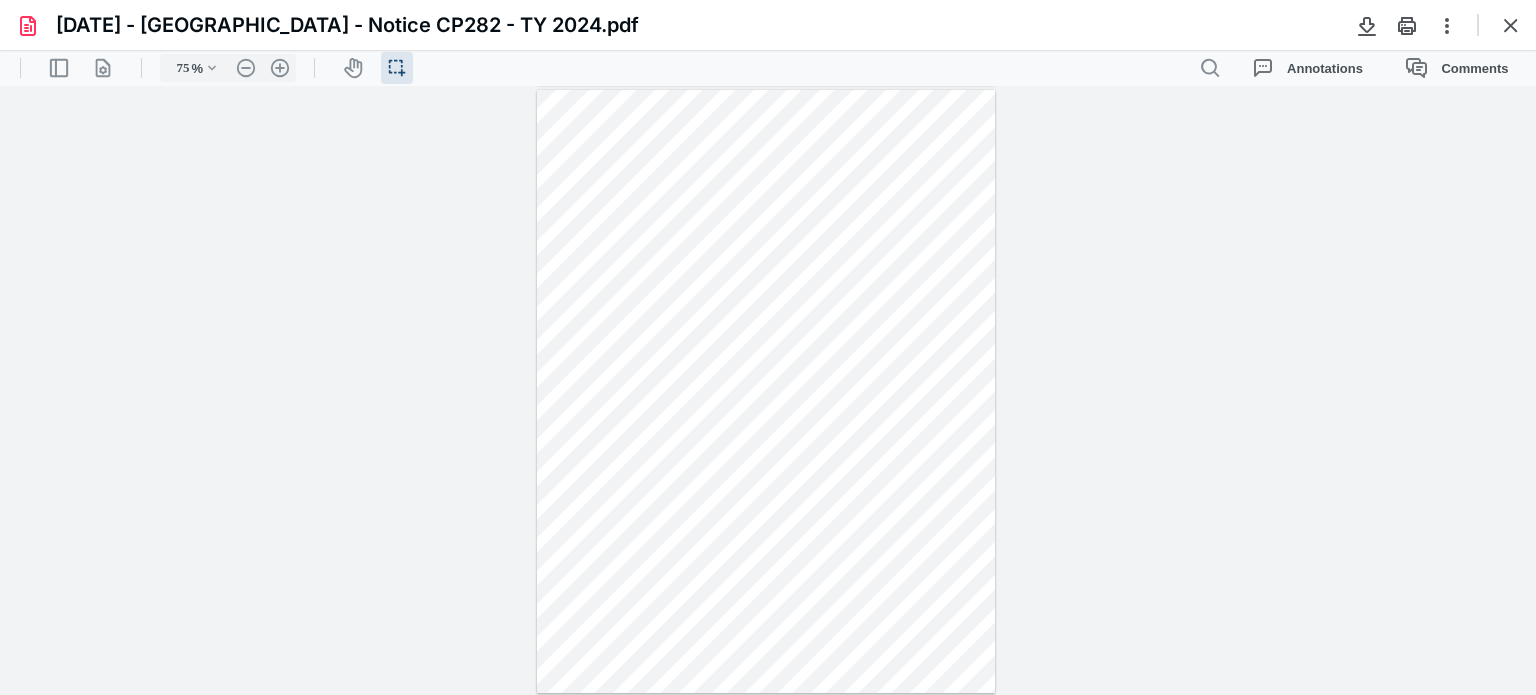 click on "**********" at bounding box center (768, 391) 